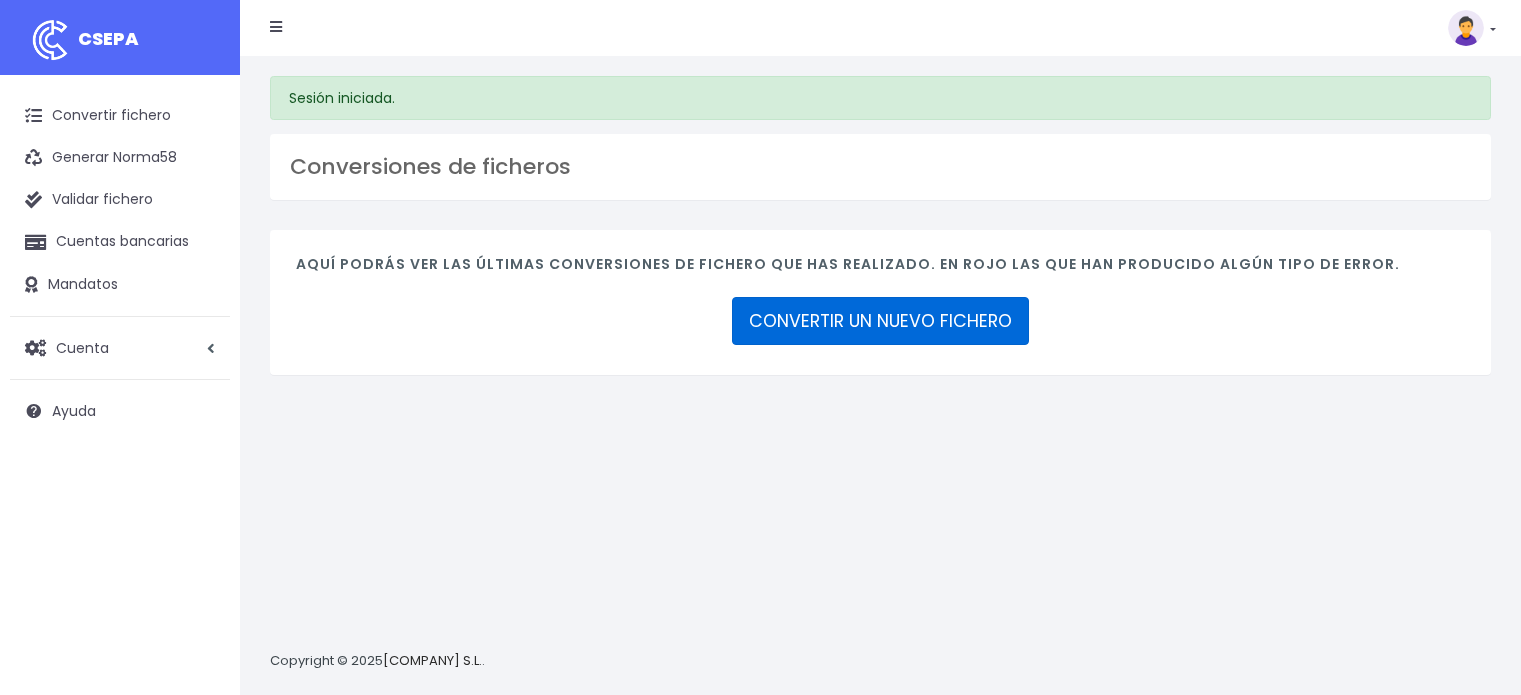 scroll, scrollTop: 0, scrollLeft: 0, axis: both 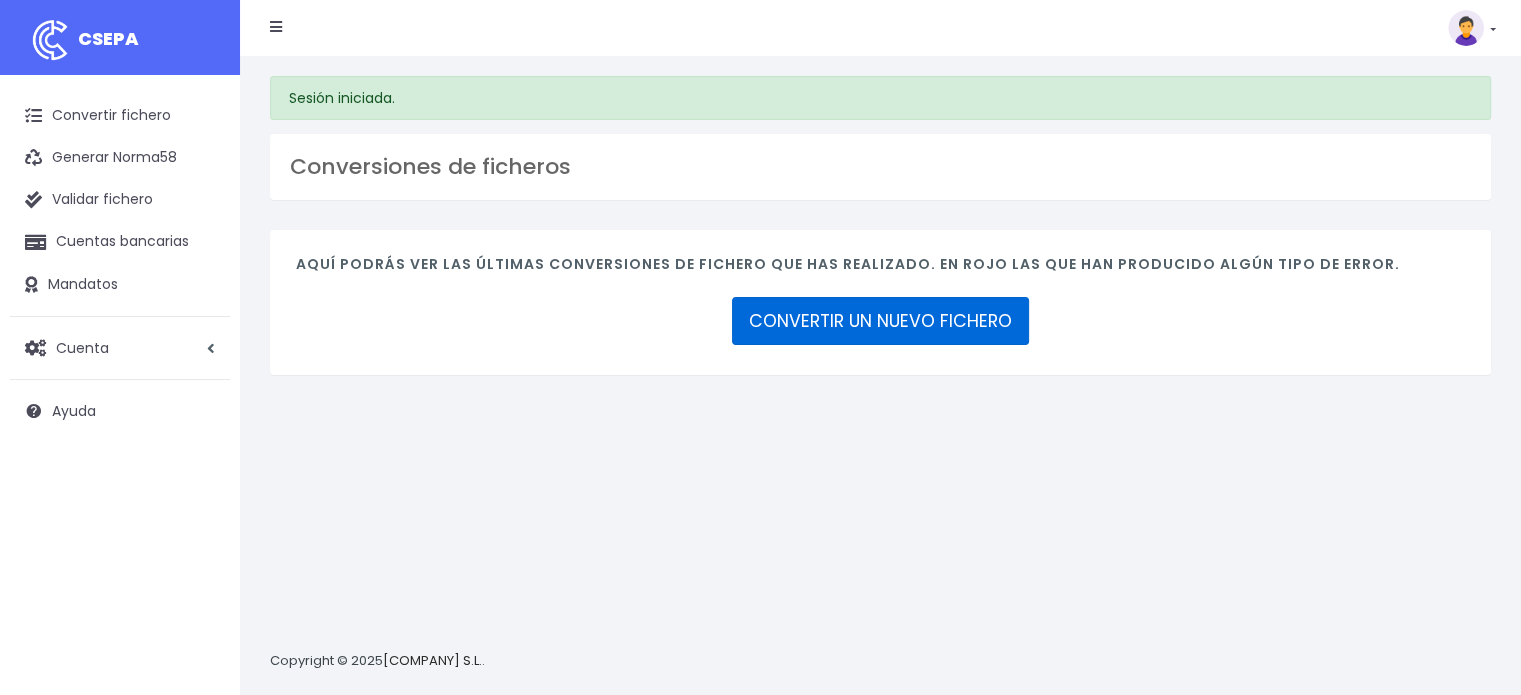 click on "CONVERTIR UN NUEVO FICHERO" at bounding box center (880, 321) 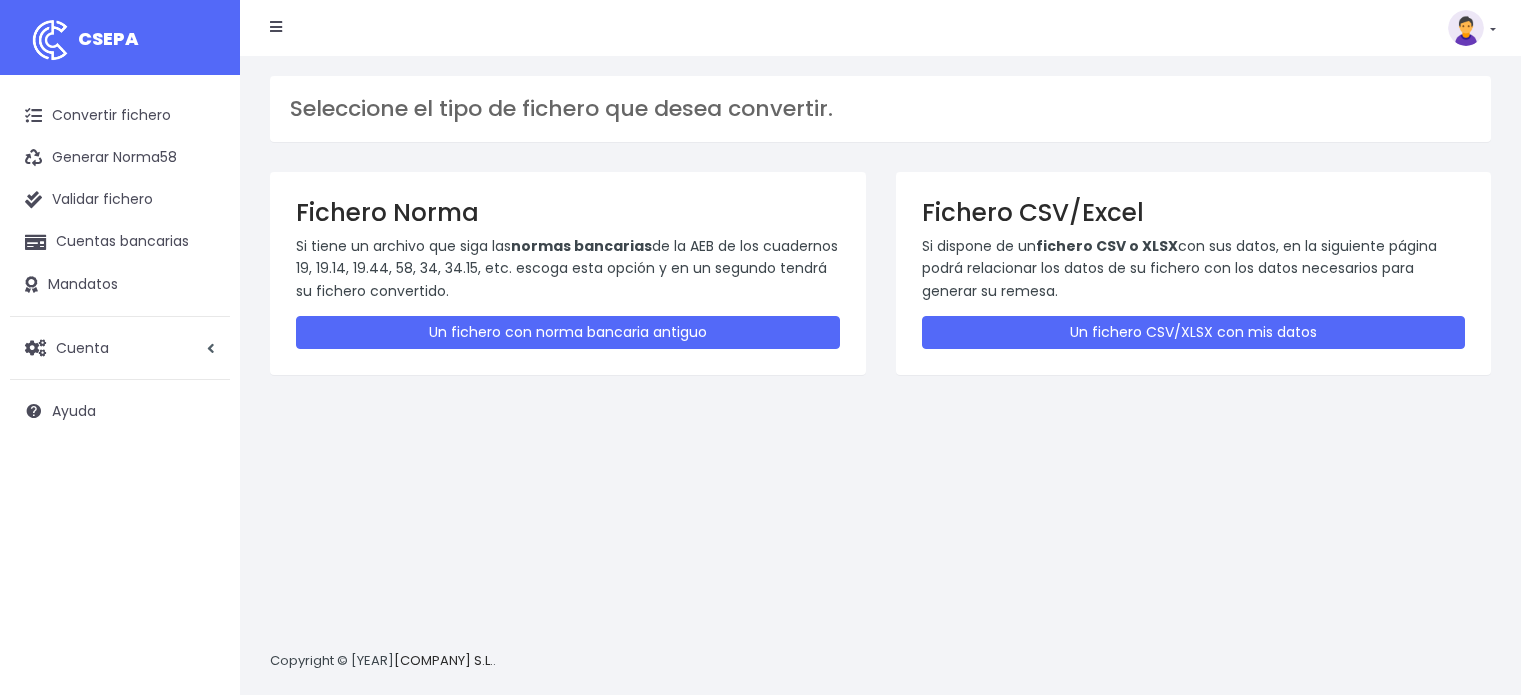 scroll, scrollTop: 0, scrollLeft: 0, axis: both 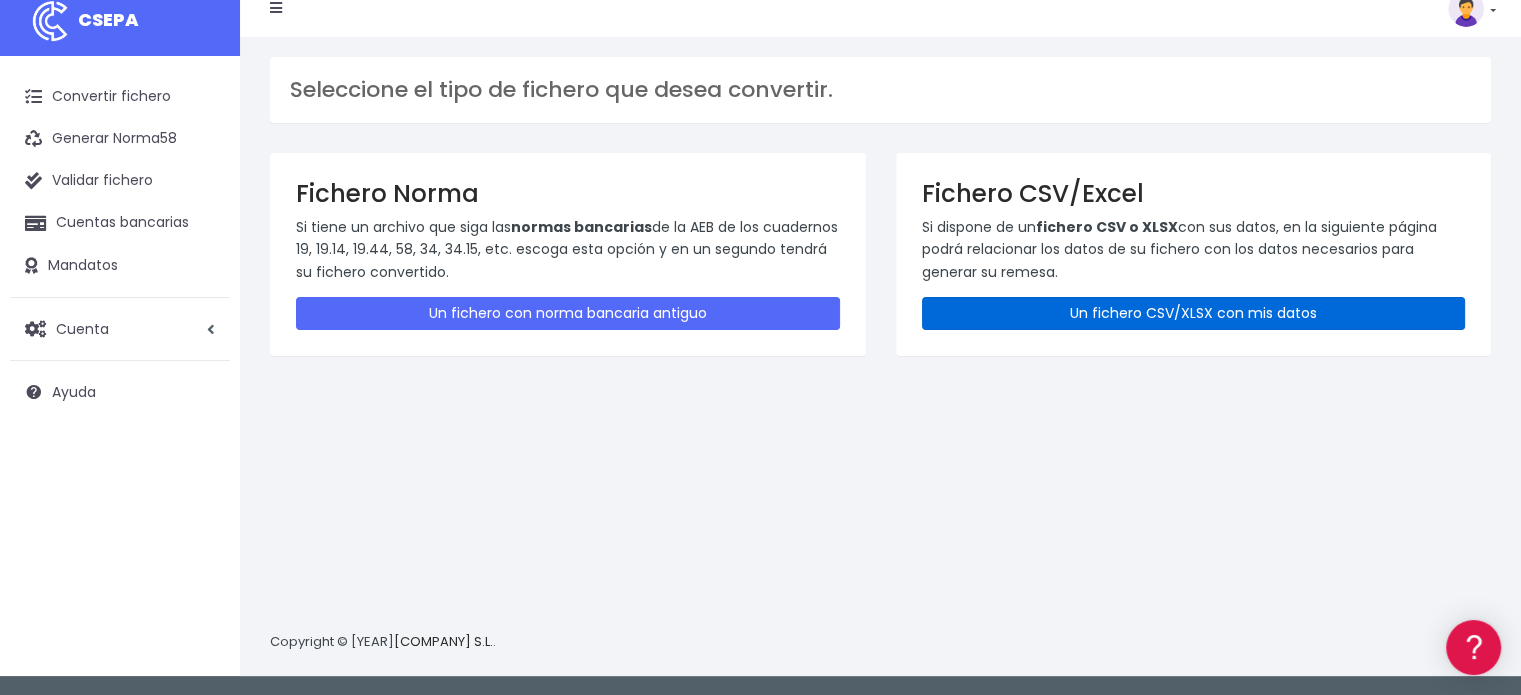 click on "Un fichero CSV/XLSX con mis datos" at bounding box center [1194, 313] 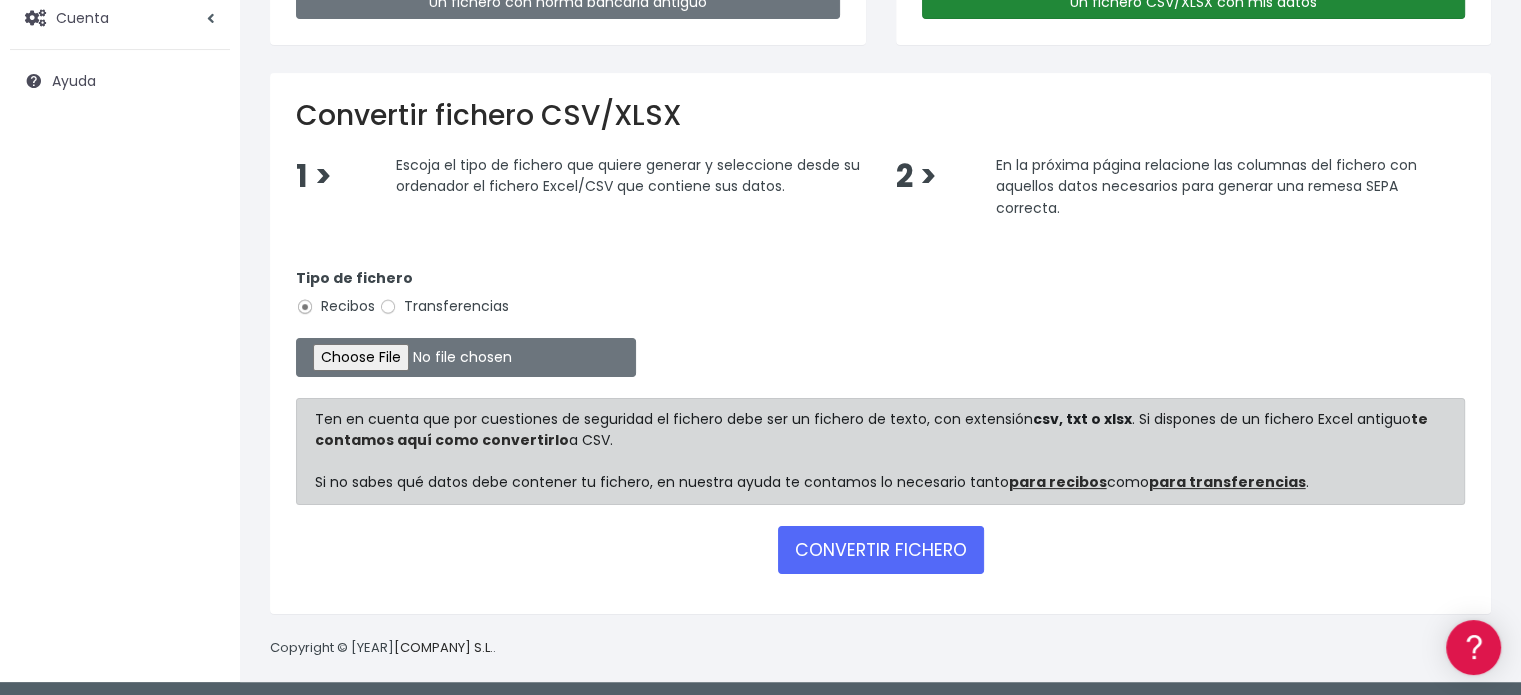 scroll, scrollTop: 332, scrollLeft: 0, axis: vertical 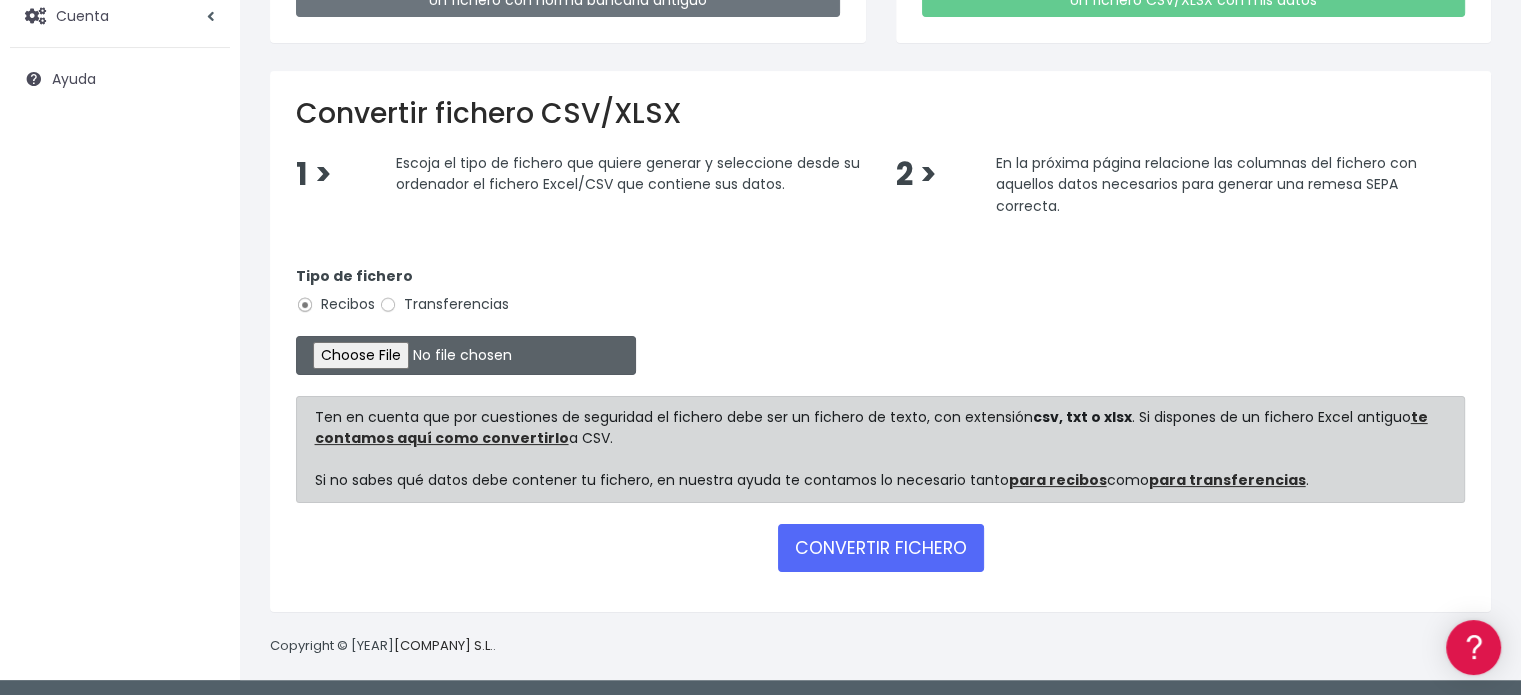 click at bounding box center (466, 355) 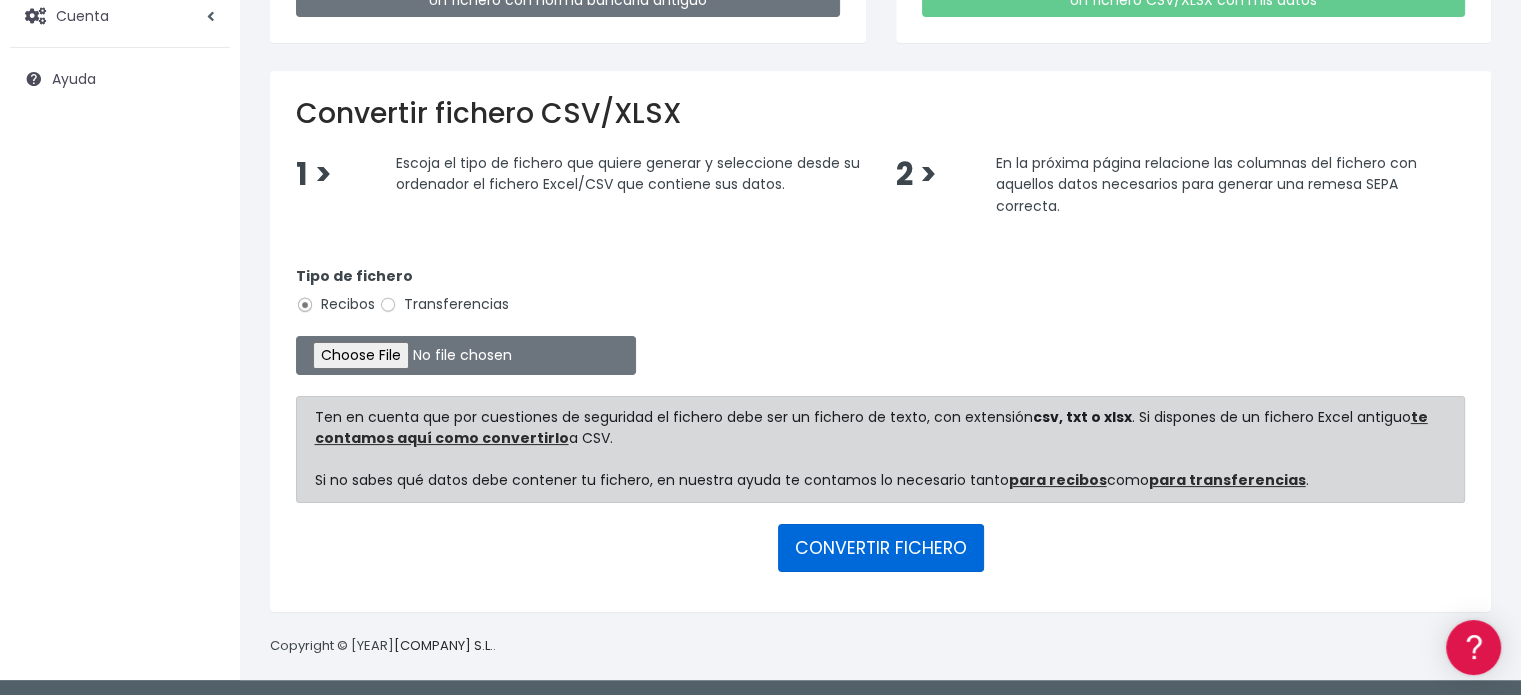click on "CONVERTIR FICHERO" at bounding box center (881, 548) 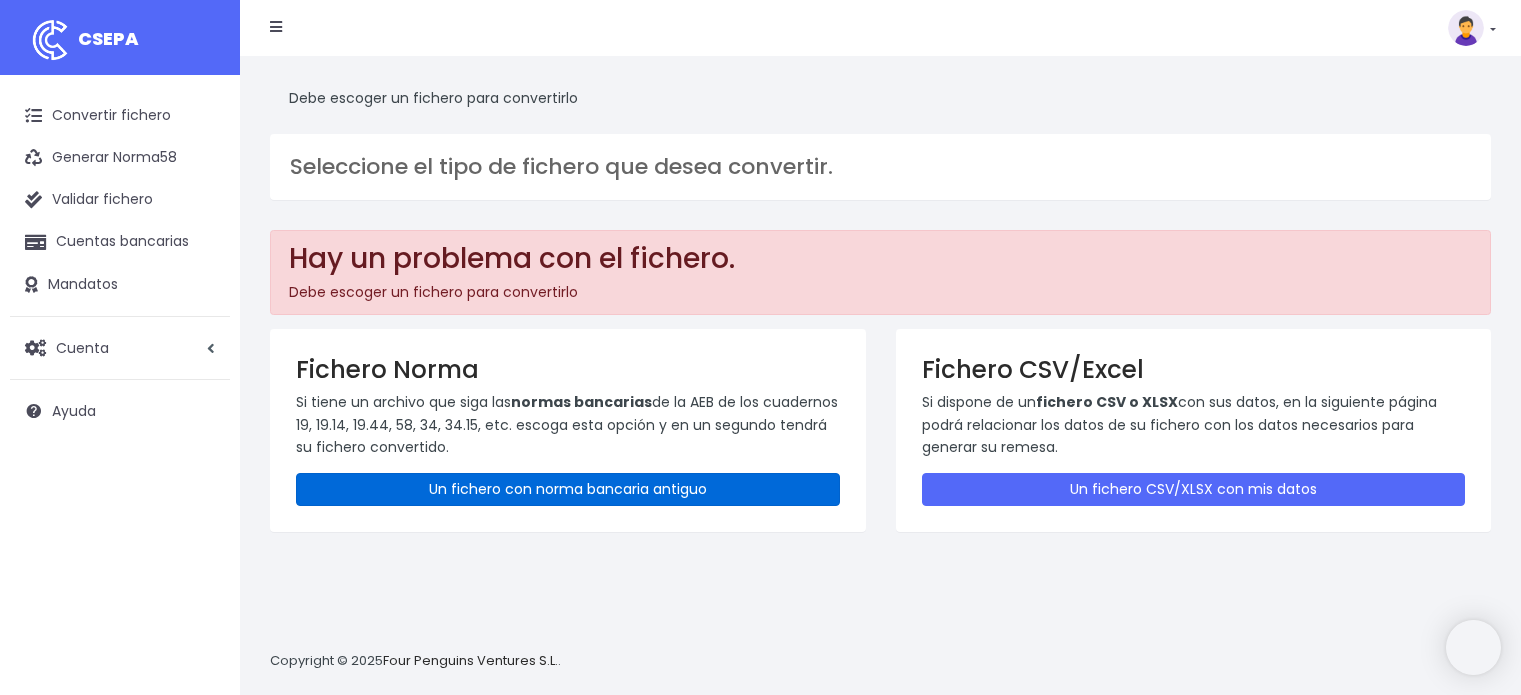 scroll, scrollTop: 0, scrollLeft: 0, axis: both 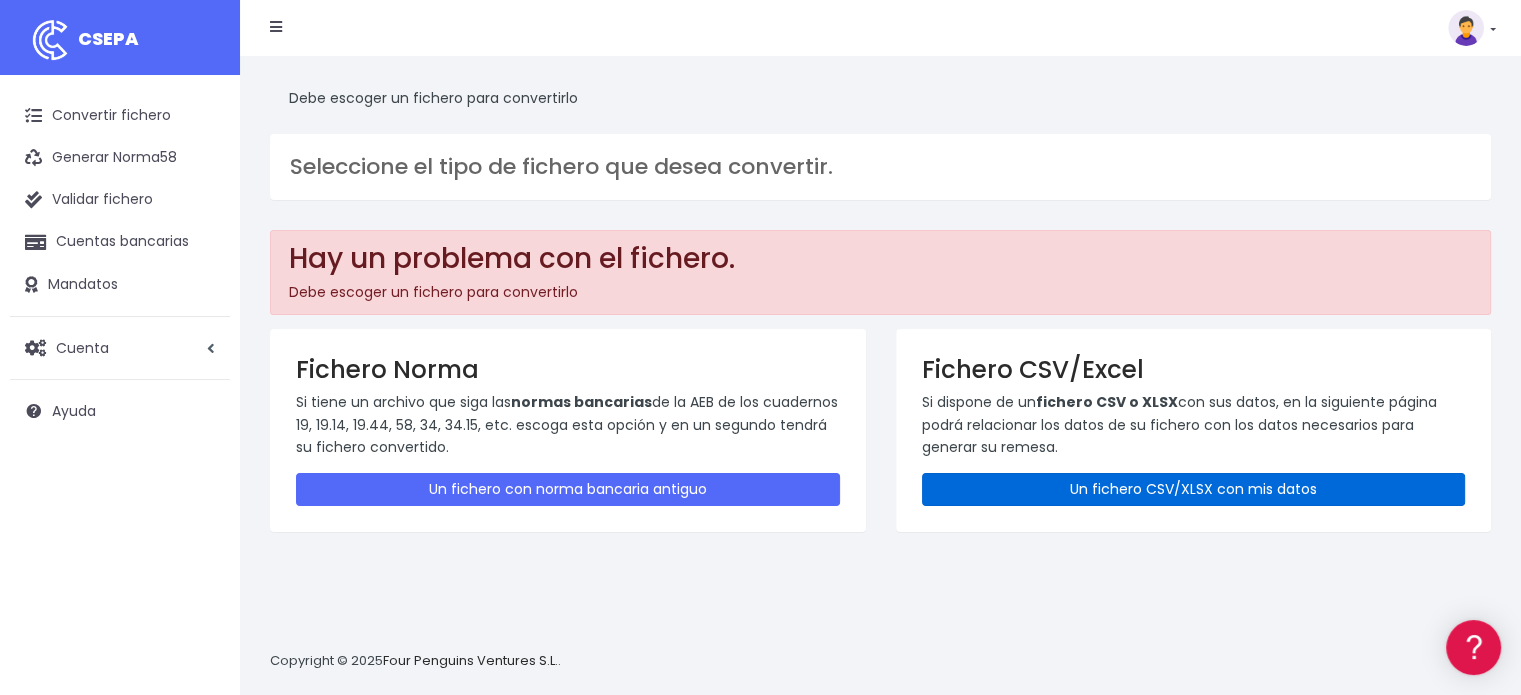 click on "Un fichero CSV/XLSX con mis datos" at bounding box center (1194, 489) 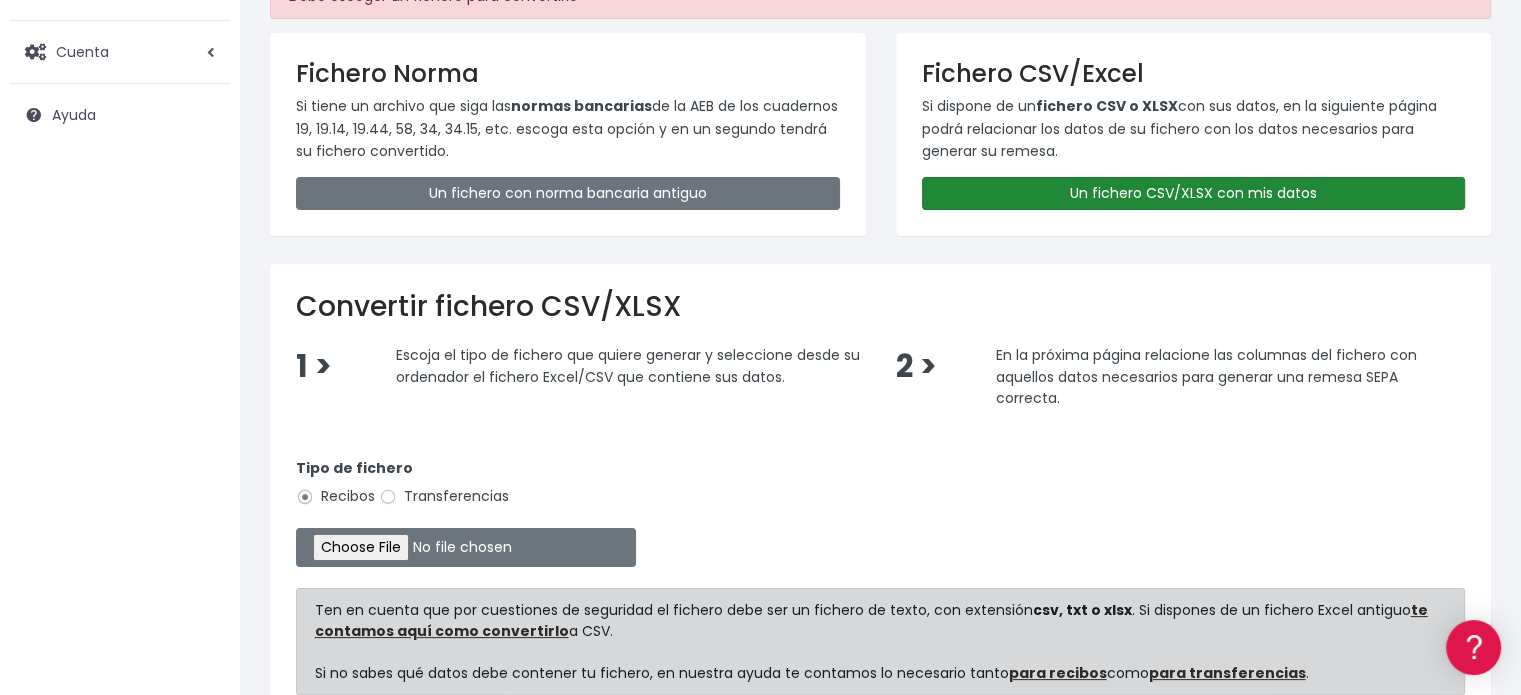 scroll, scrollTop: 300, scrollLeft: 0, axis: vertical 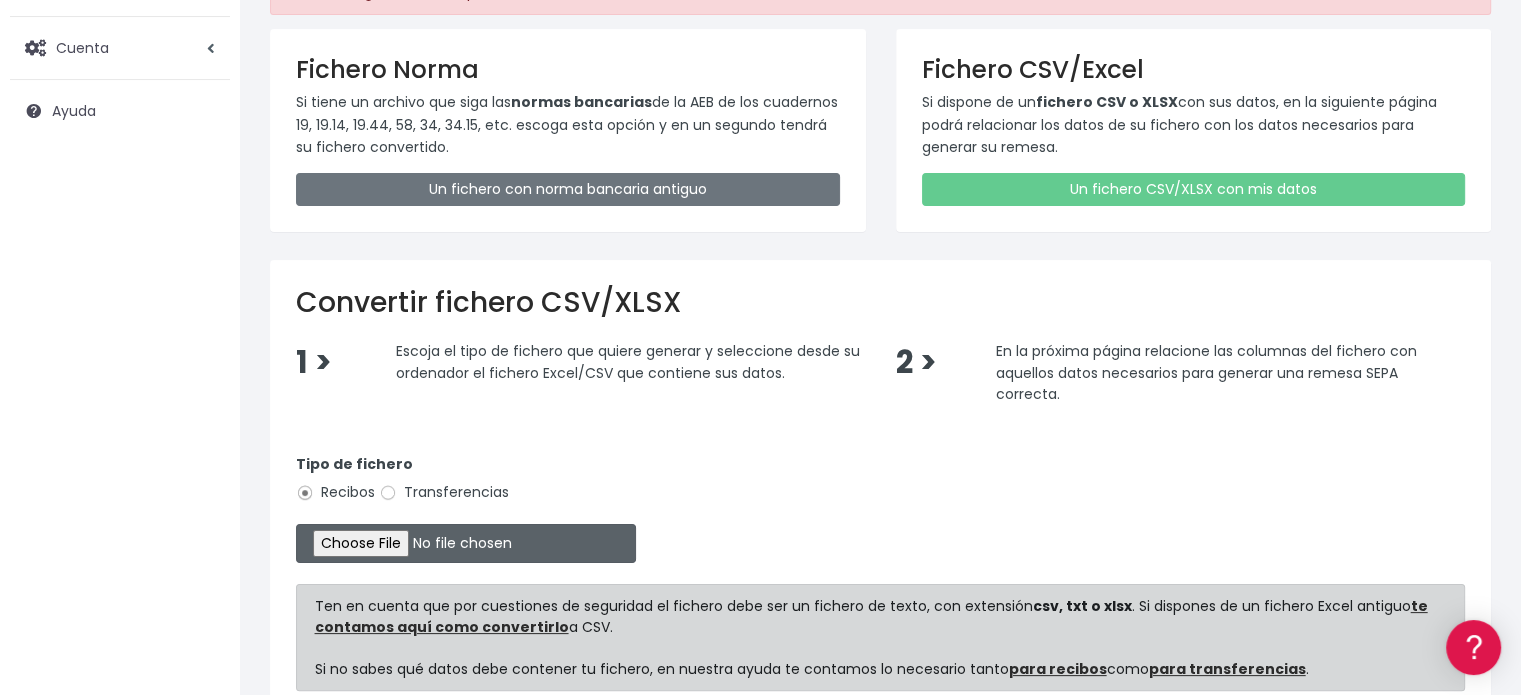 click at bounding box center [466, 543] 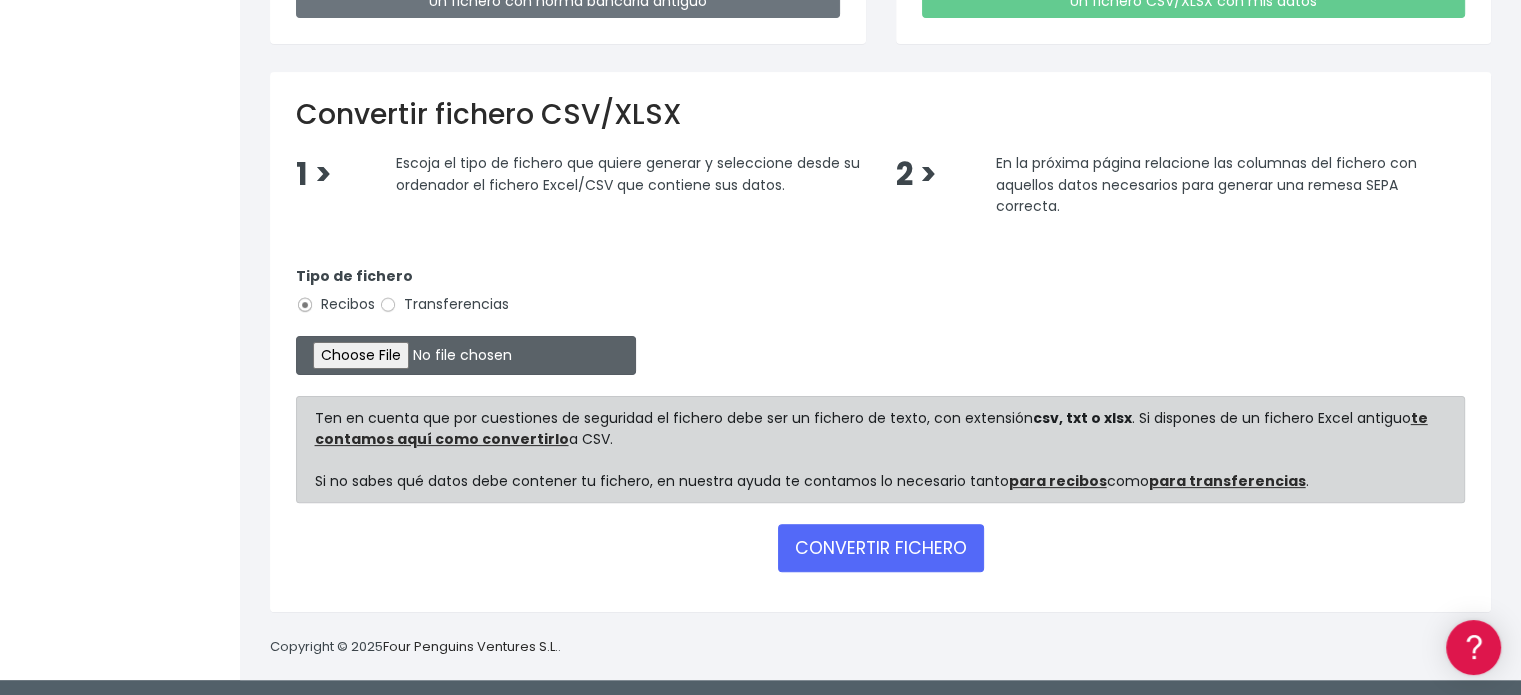 scroll, scrollTop: 488, scrollLeft: 0, axis: vertical 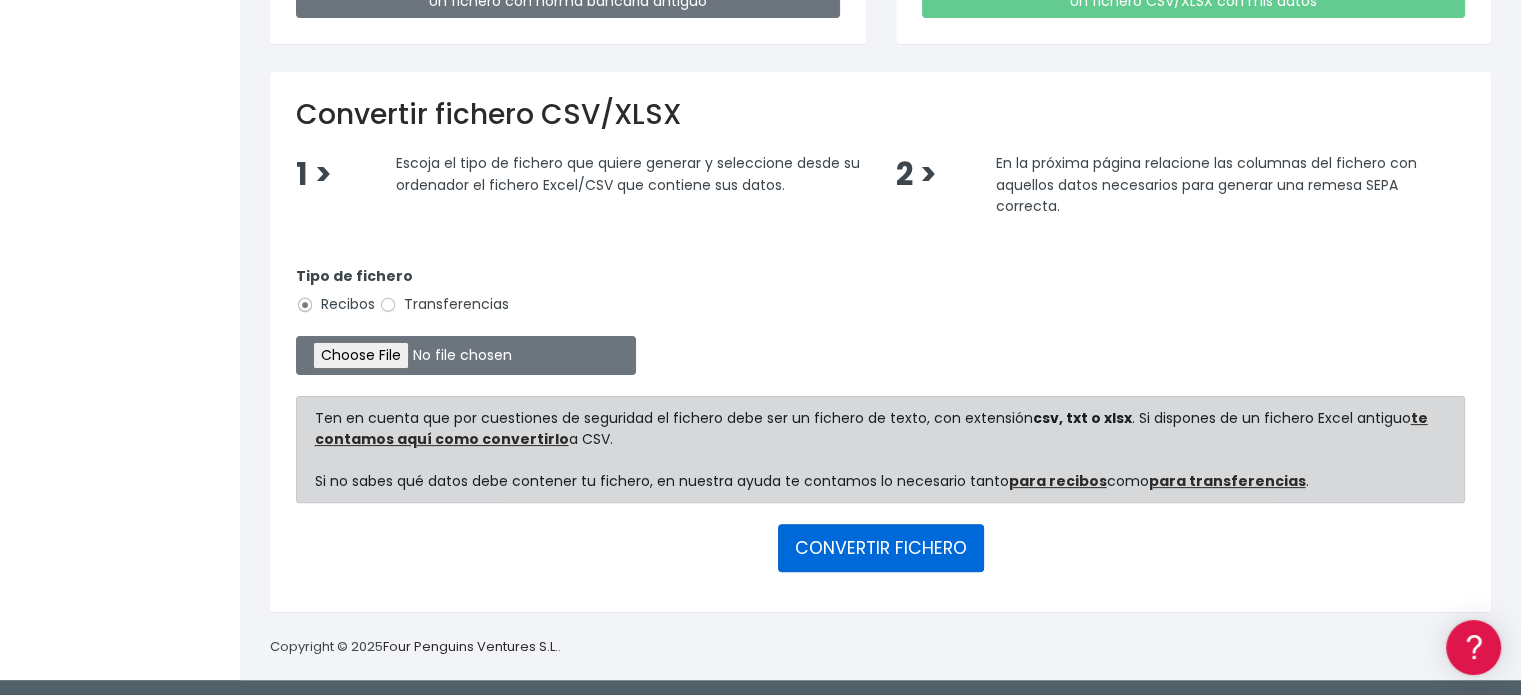 click on "CONVERTIR FICHERO" at bounding box center (881, 548) 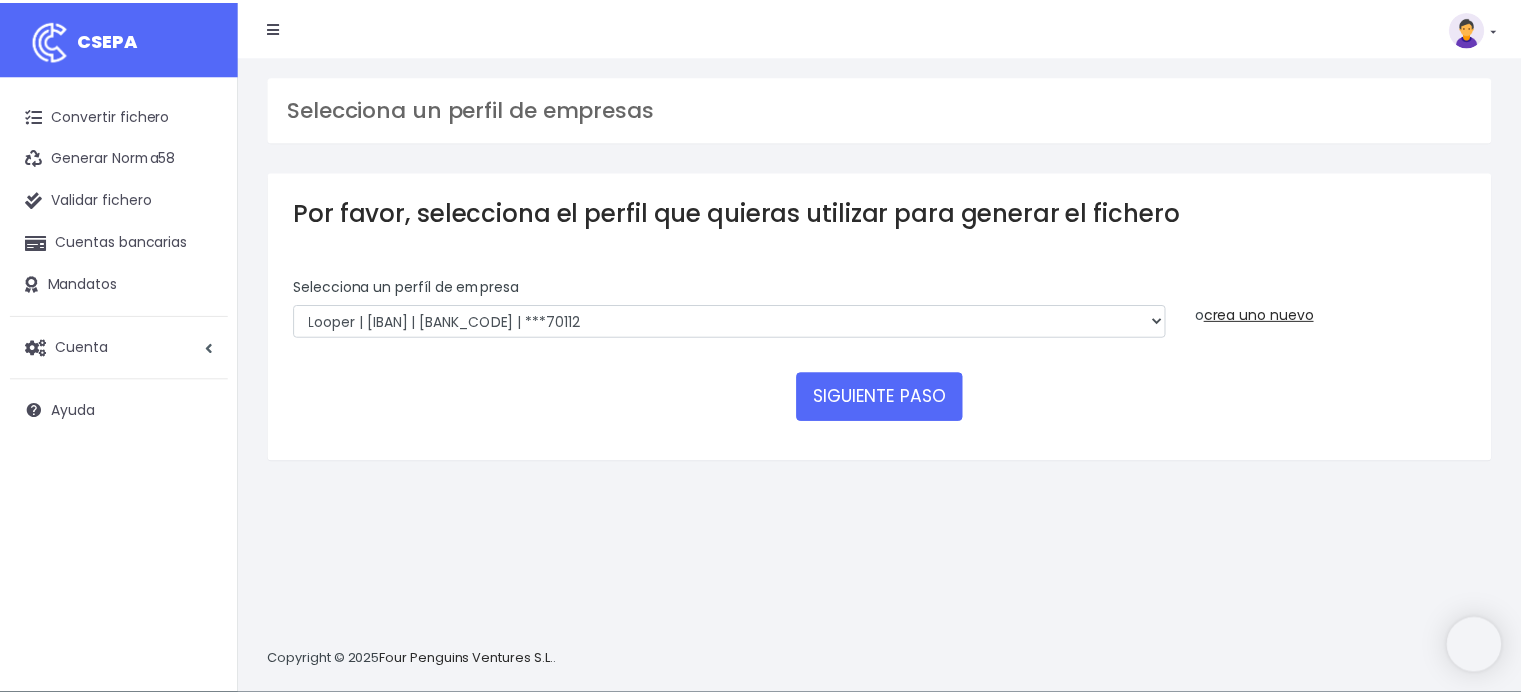 scroll, scrollTop: 0, scrollLeft: 0, axis: both 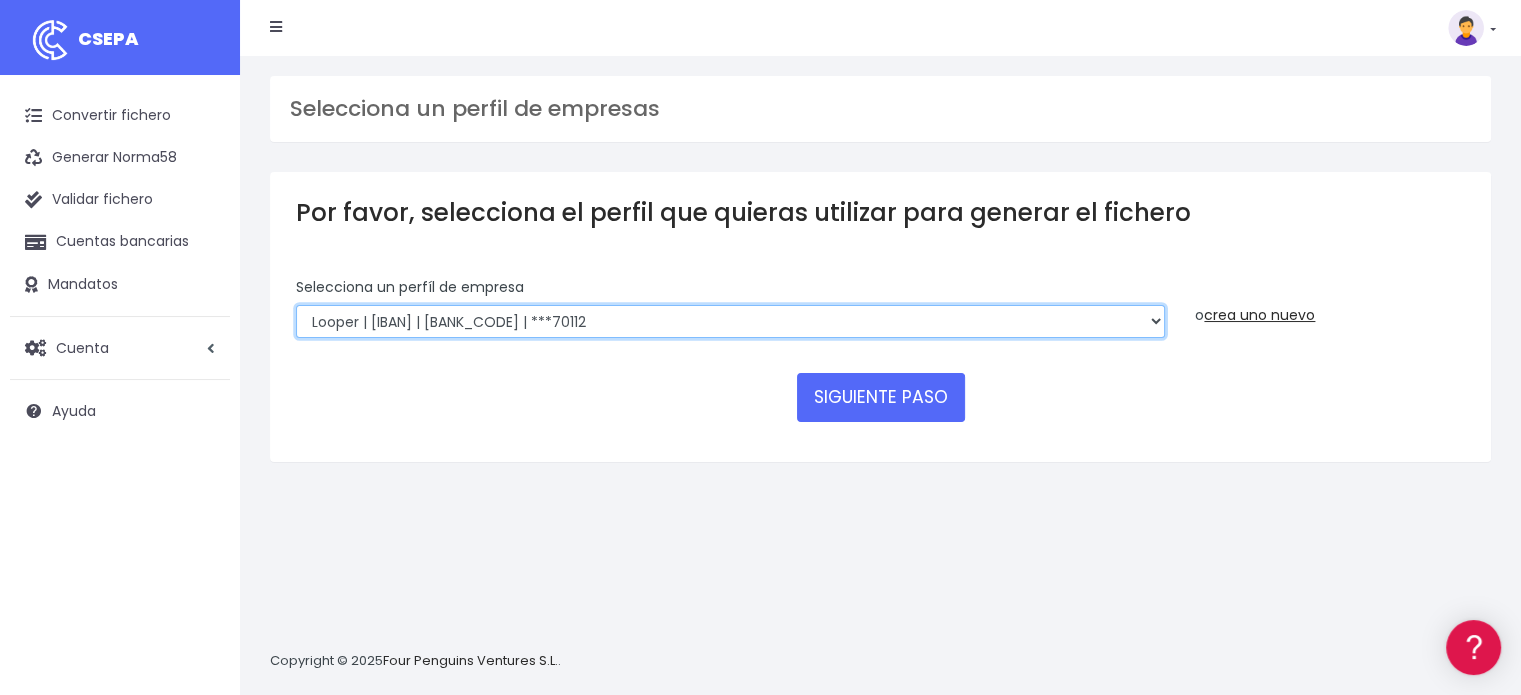 click on "Looper | ES16001B73946113 | CAHMESMMXXX | ***70112
Looper | ES16001B73946113 | BSABESBBXXX | ***71780
LOOPER CAPITAL SLU | ES16002B73946113 | CAIXESBBXXX | ***46903
Looper Capital SLU | ES16001B73946113 | BKBKESMMXXX | ***83486
Looper | ES16001B73946113 | INGDESMMXXX | ***36078" at bounding box center (730, 322) 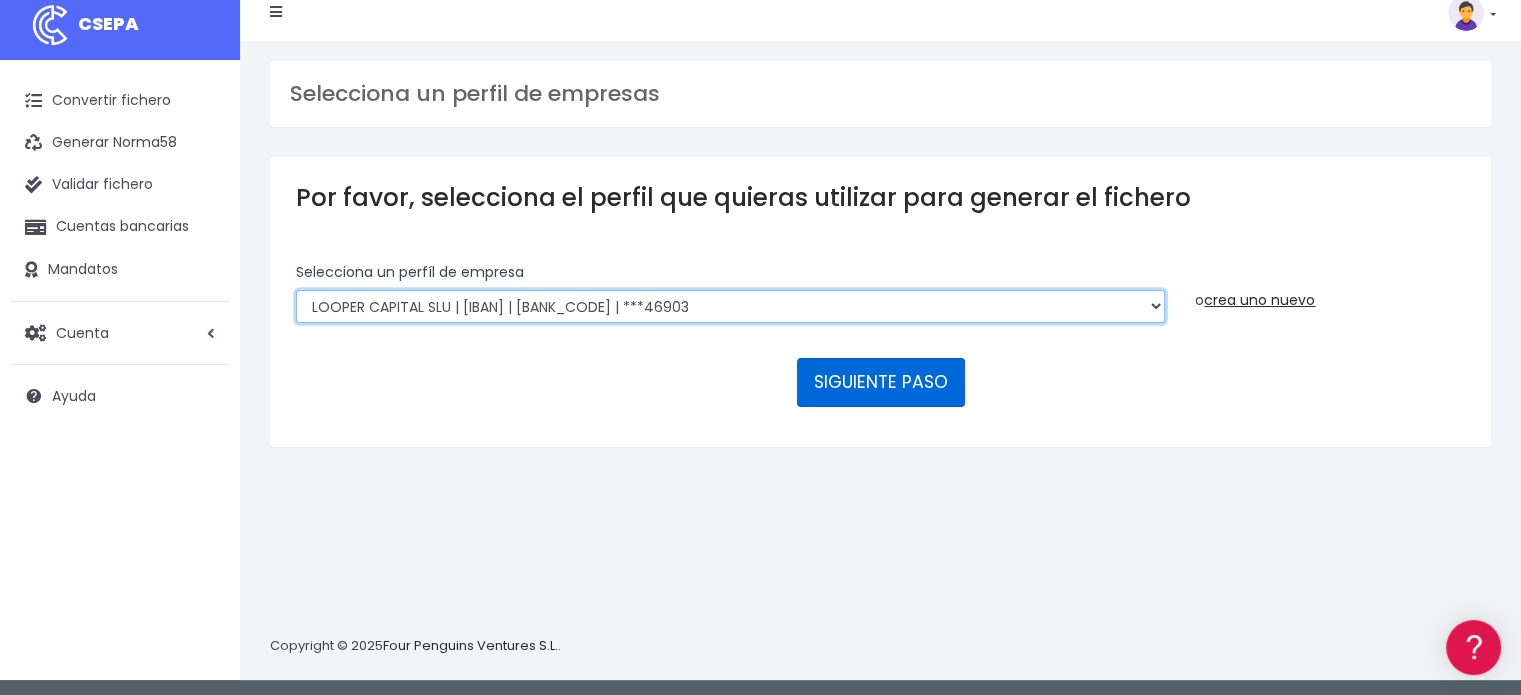scroll, scrollTop: 19, scrollLeft: 0, axis: vertical 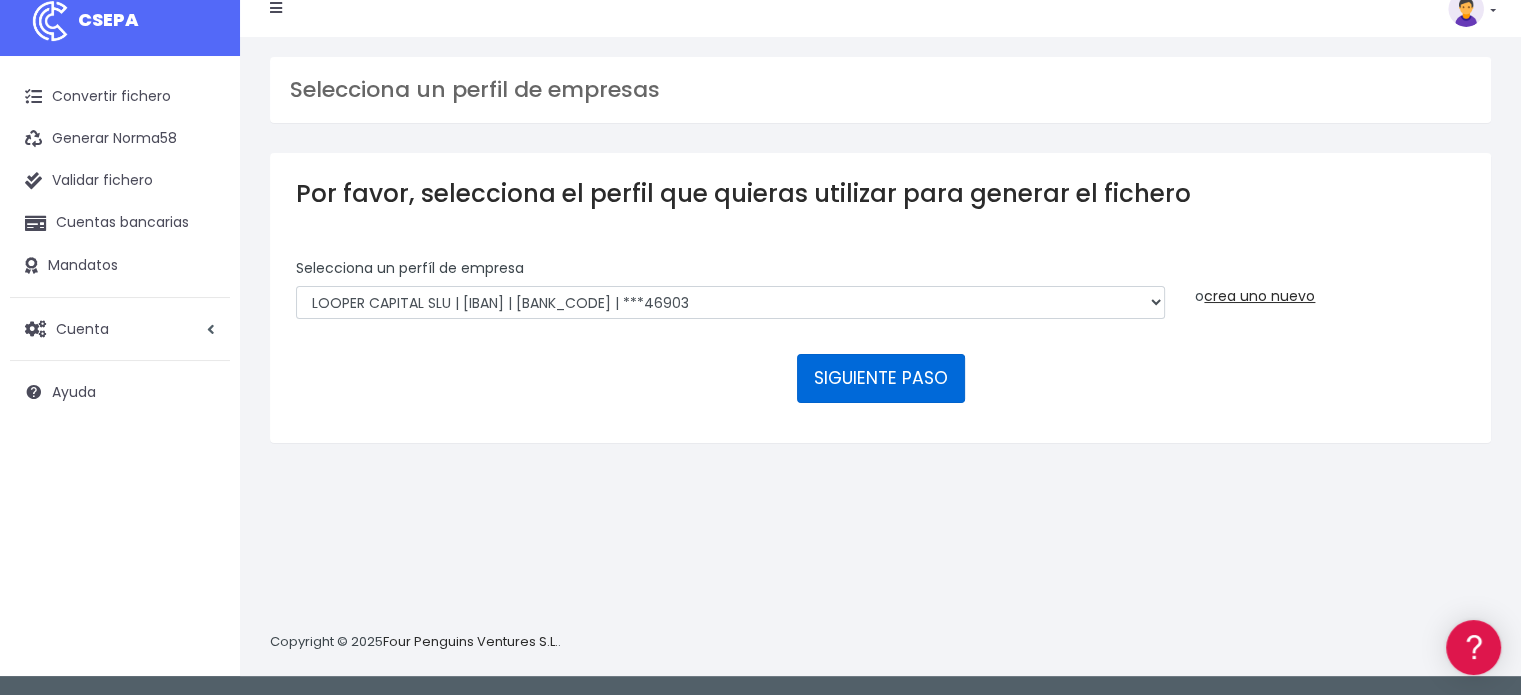 click on "SIGUIENTE PASO" at bounding box center (881, 378) 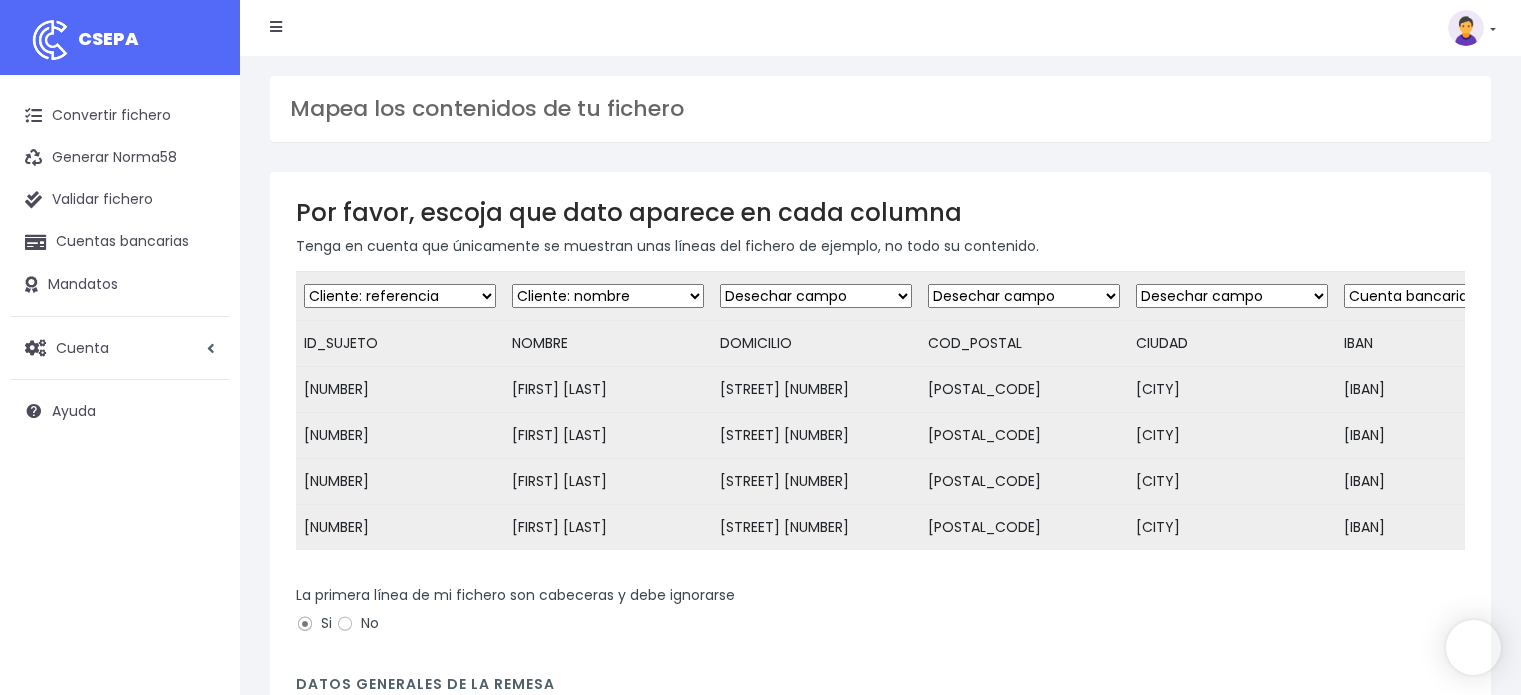 scroll, scrollTop: 0, scrollLeft: 0, axis: both 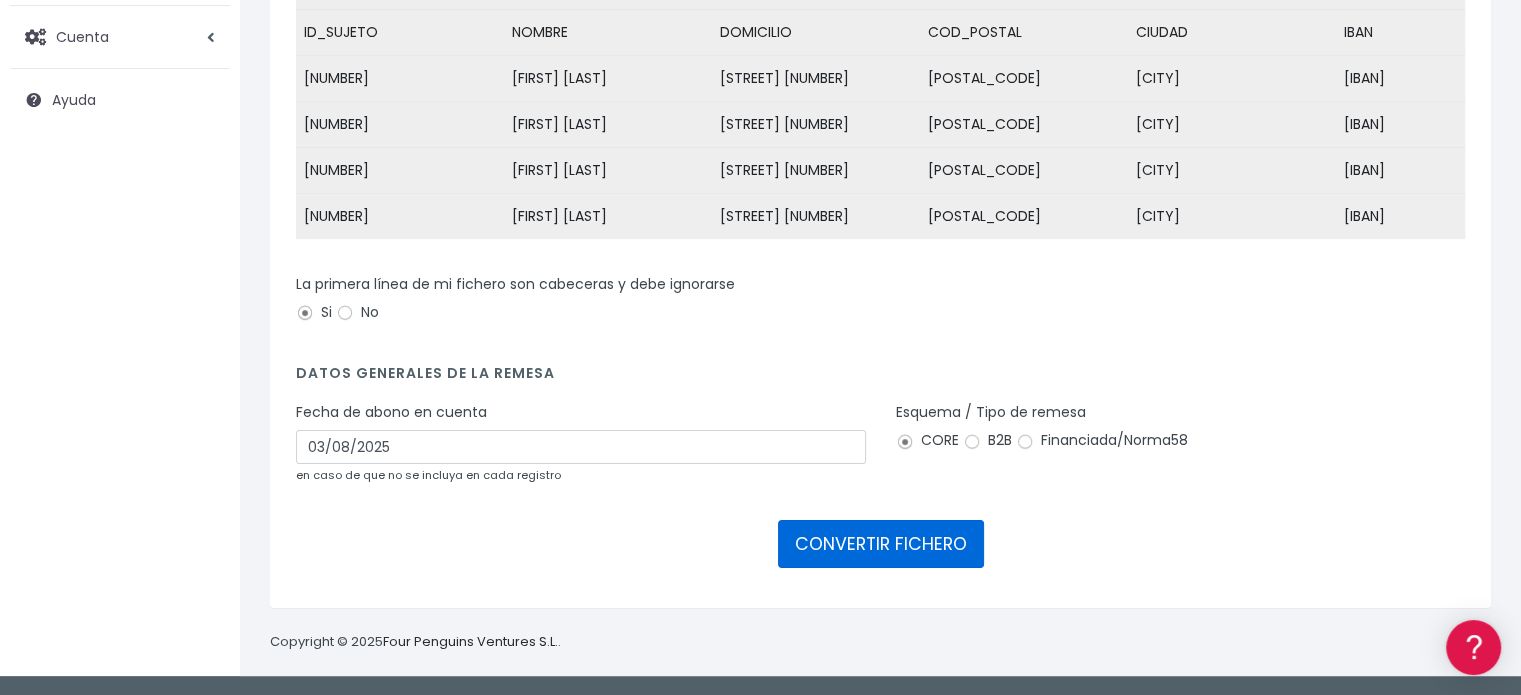 click on "CONVERTIR FICHERO" at bounding box center [881, 544] 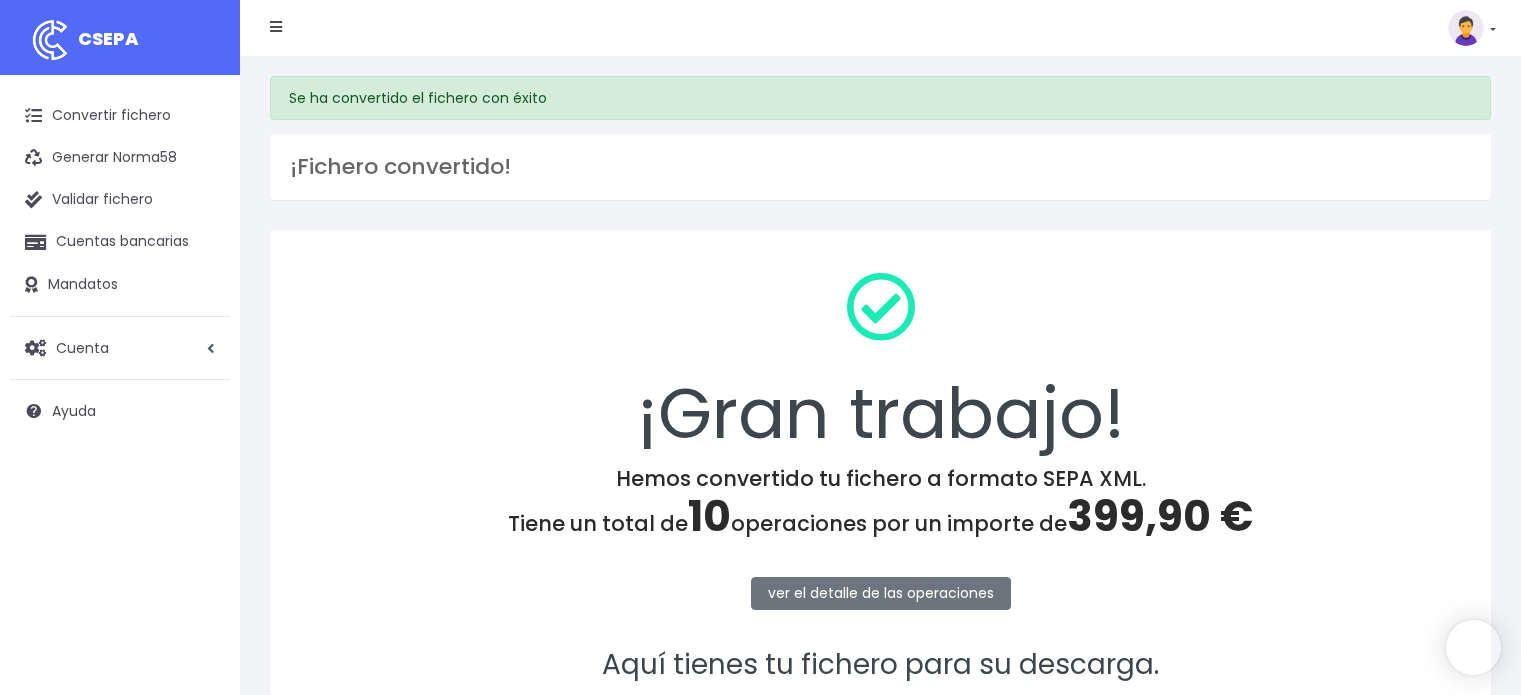 scroll, scrollTop: 0, scrollLeft: 0, axis: both 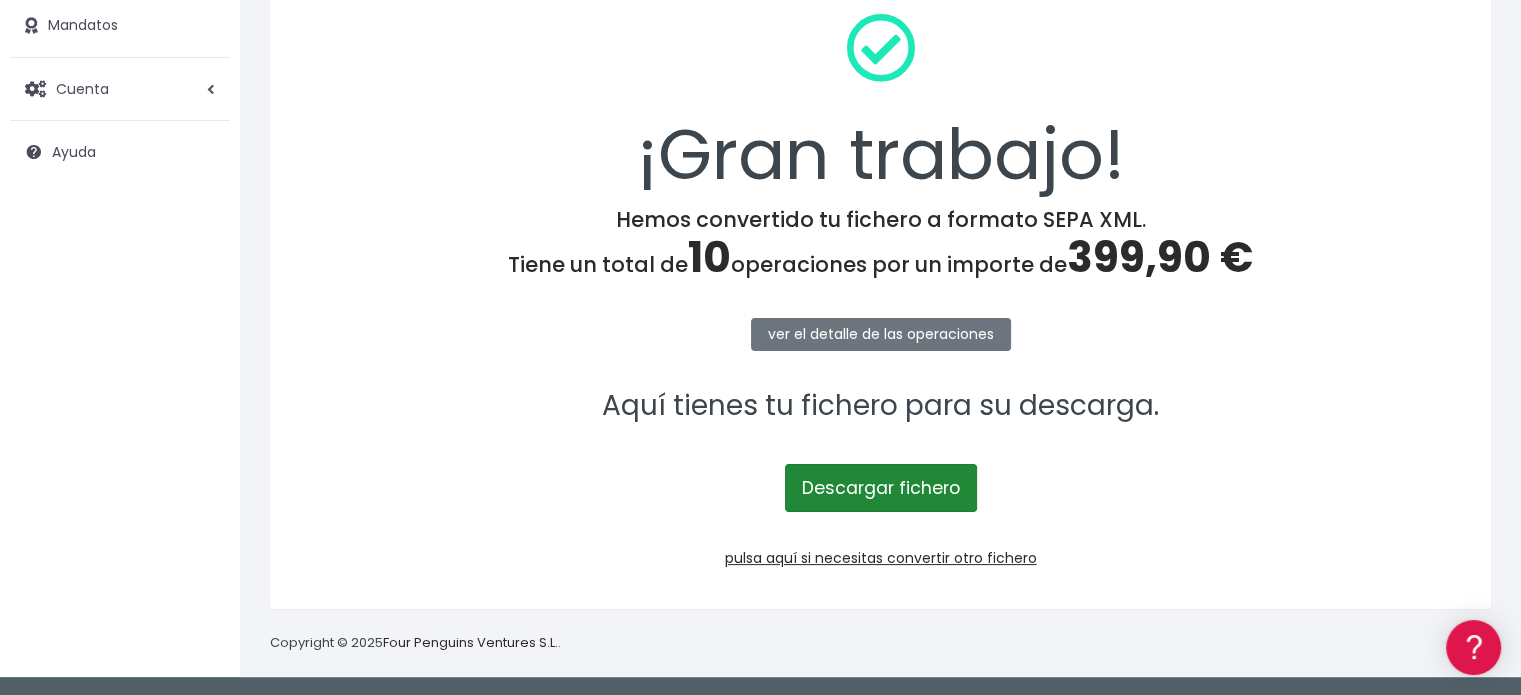 click on "Descargar fichero" at bounding box center [881, 488] 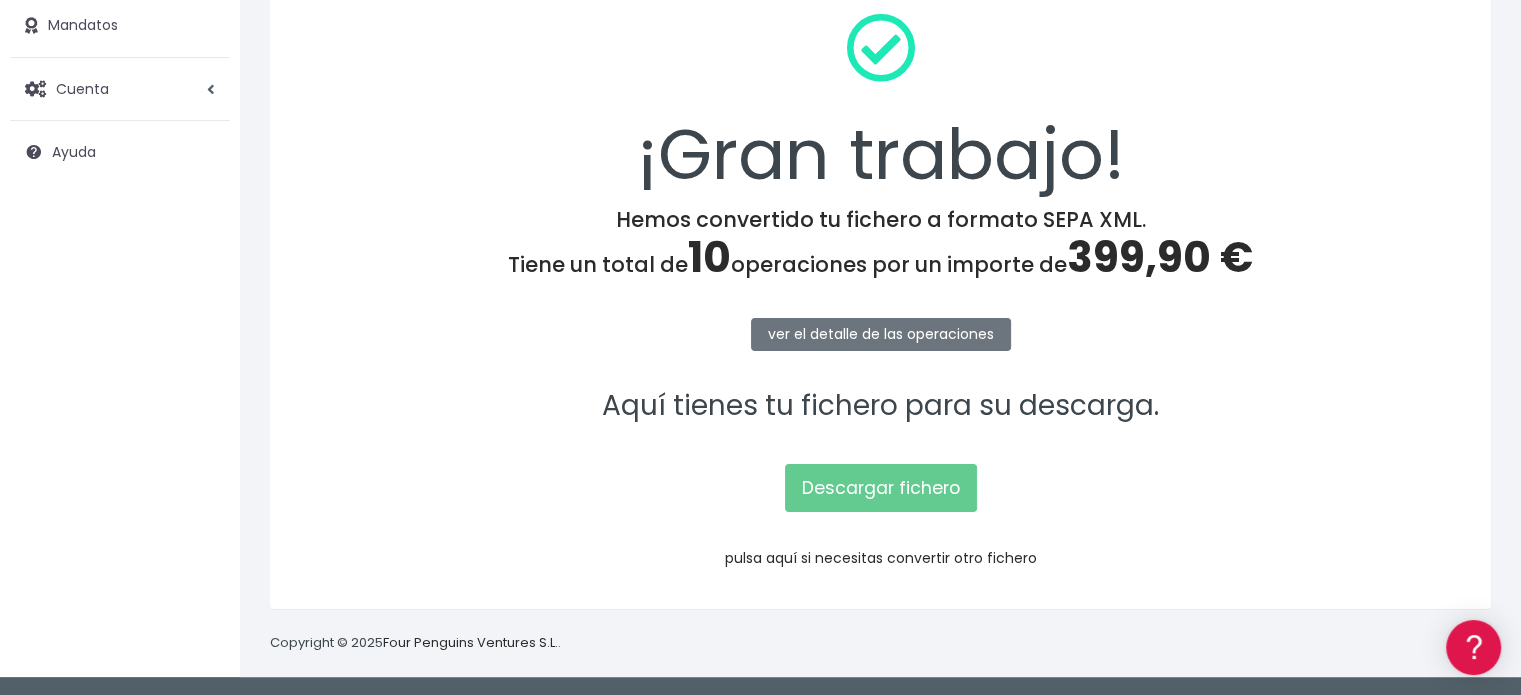 click on "pulsa aquí si necesitas convertir otro fichero" at bounding box center [881, 558] 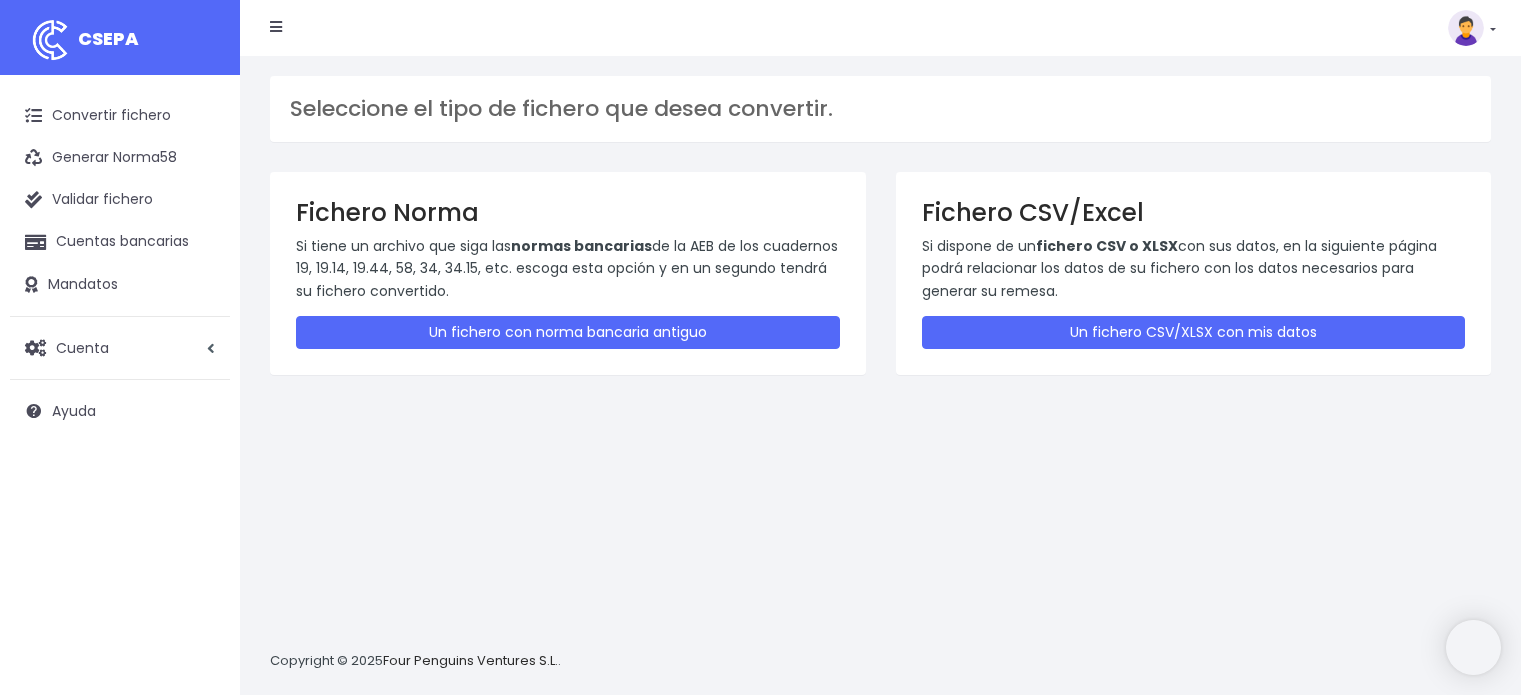 scroll, scrollTop: 0, scrollLeft: 0, axis: both 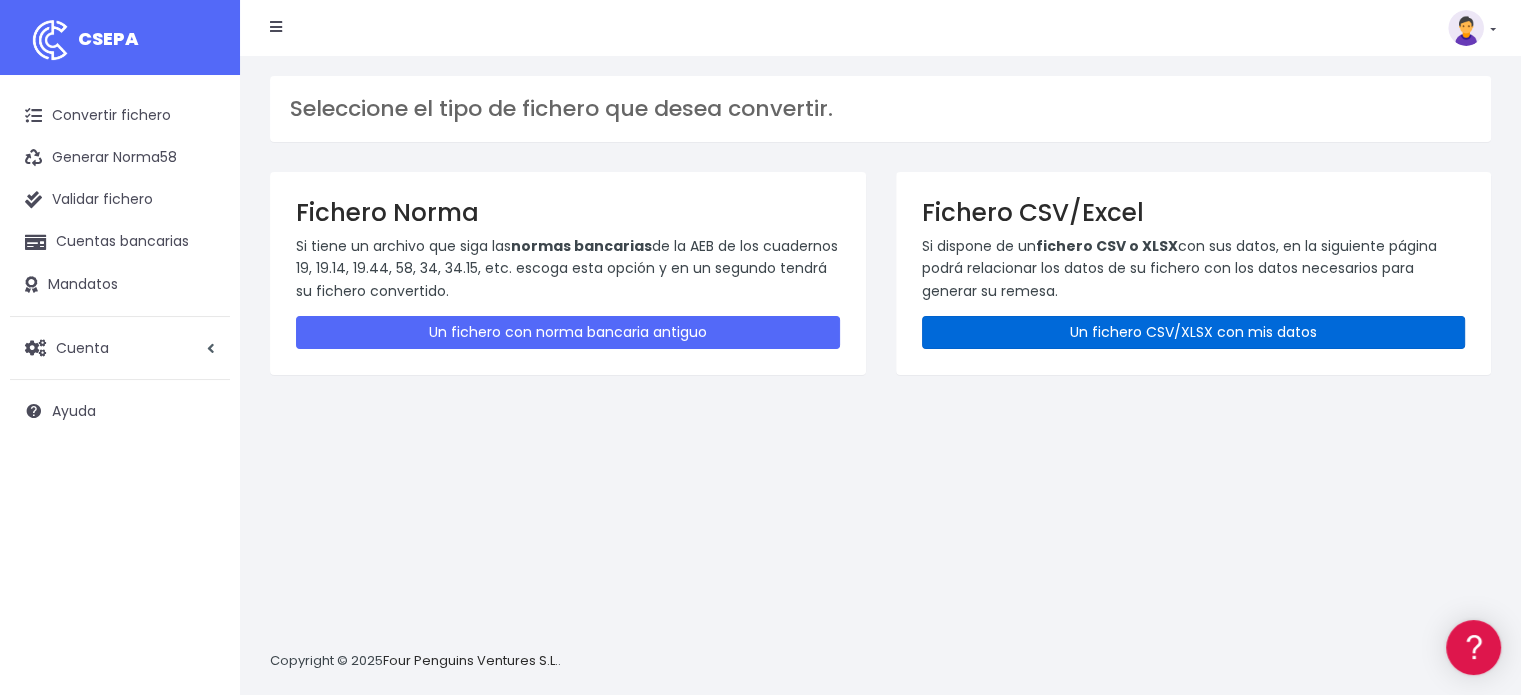 click on "Un fichero CSV/XLSX con mis datos" at bounding box center [1194, 332] 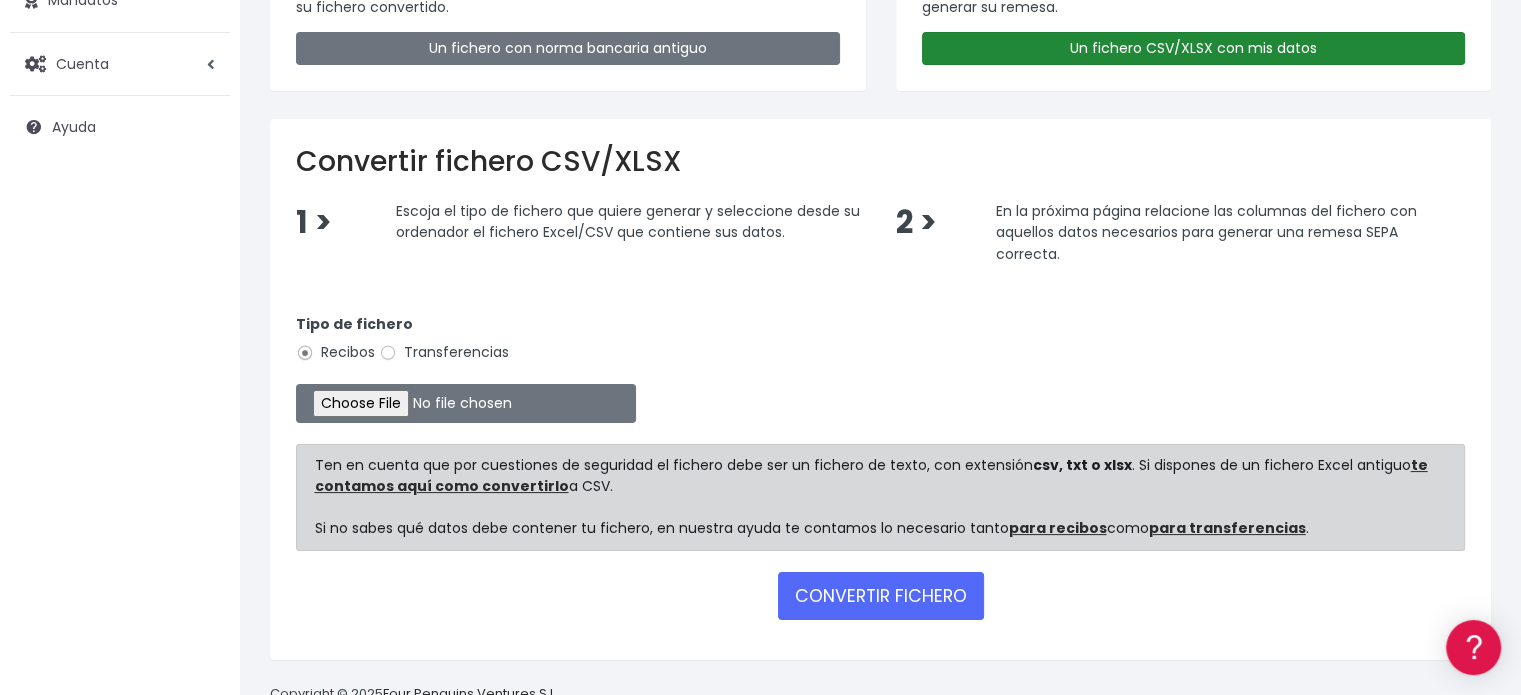 scroll, scrollTop: 300, scrollLeft: 0, axis: vertical 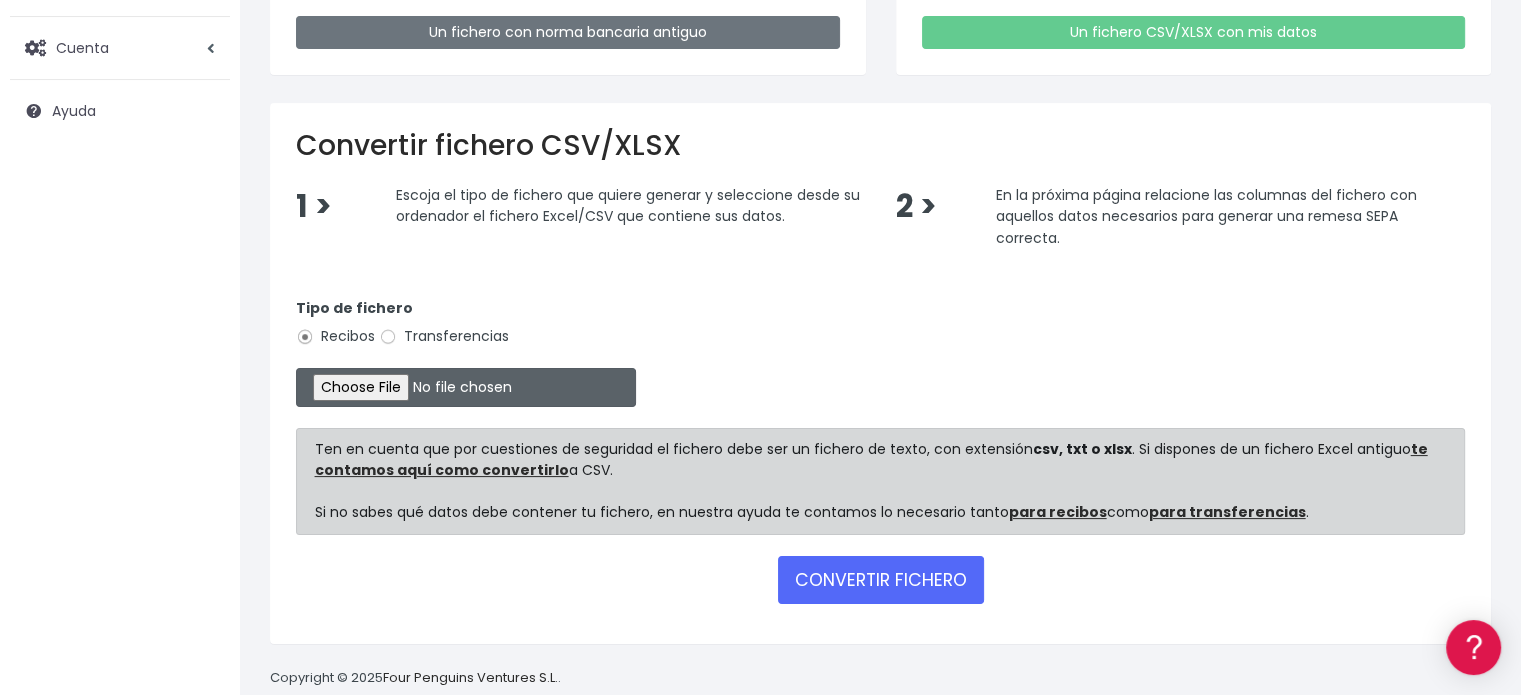 click at bounding box center (466, 387) 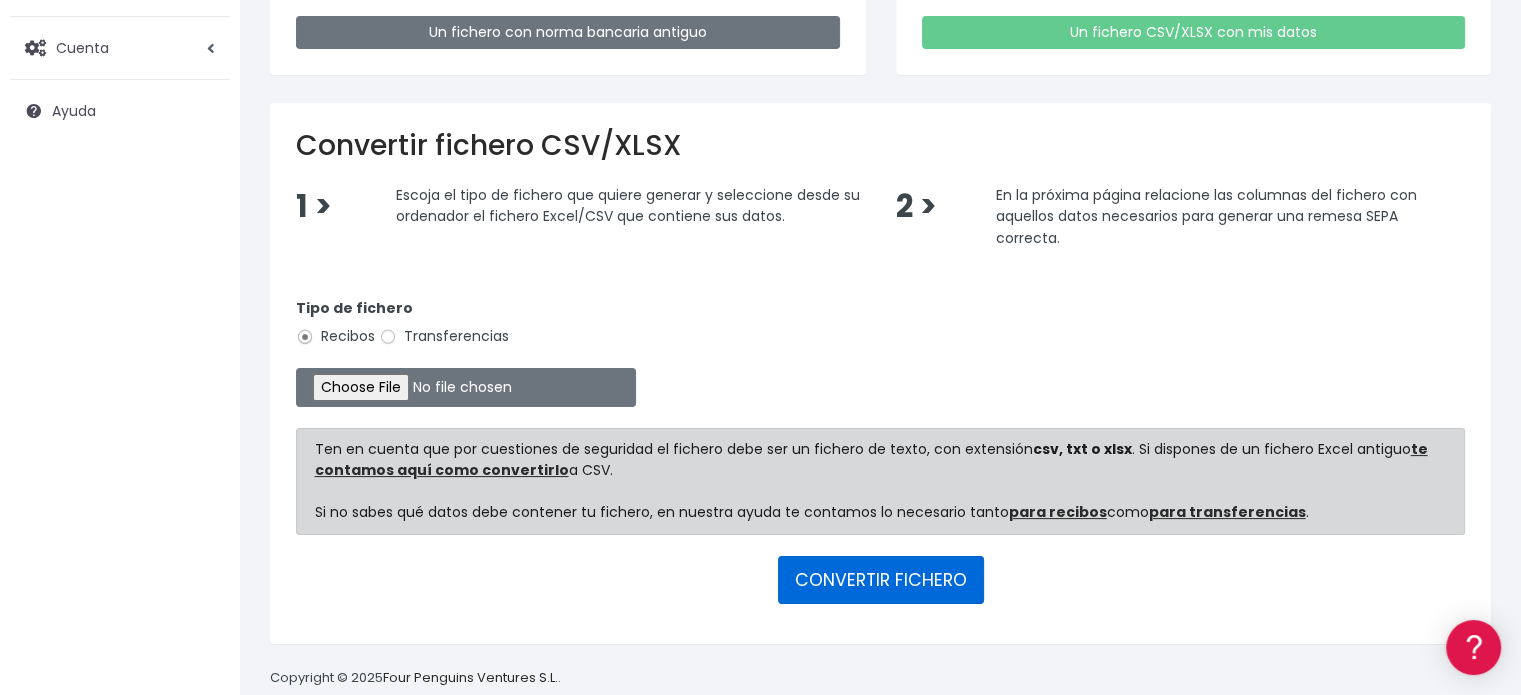 click on "CONVERTIR FICHERO" at bounding box center (881, 580) 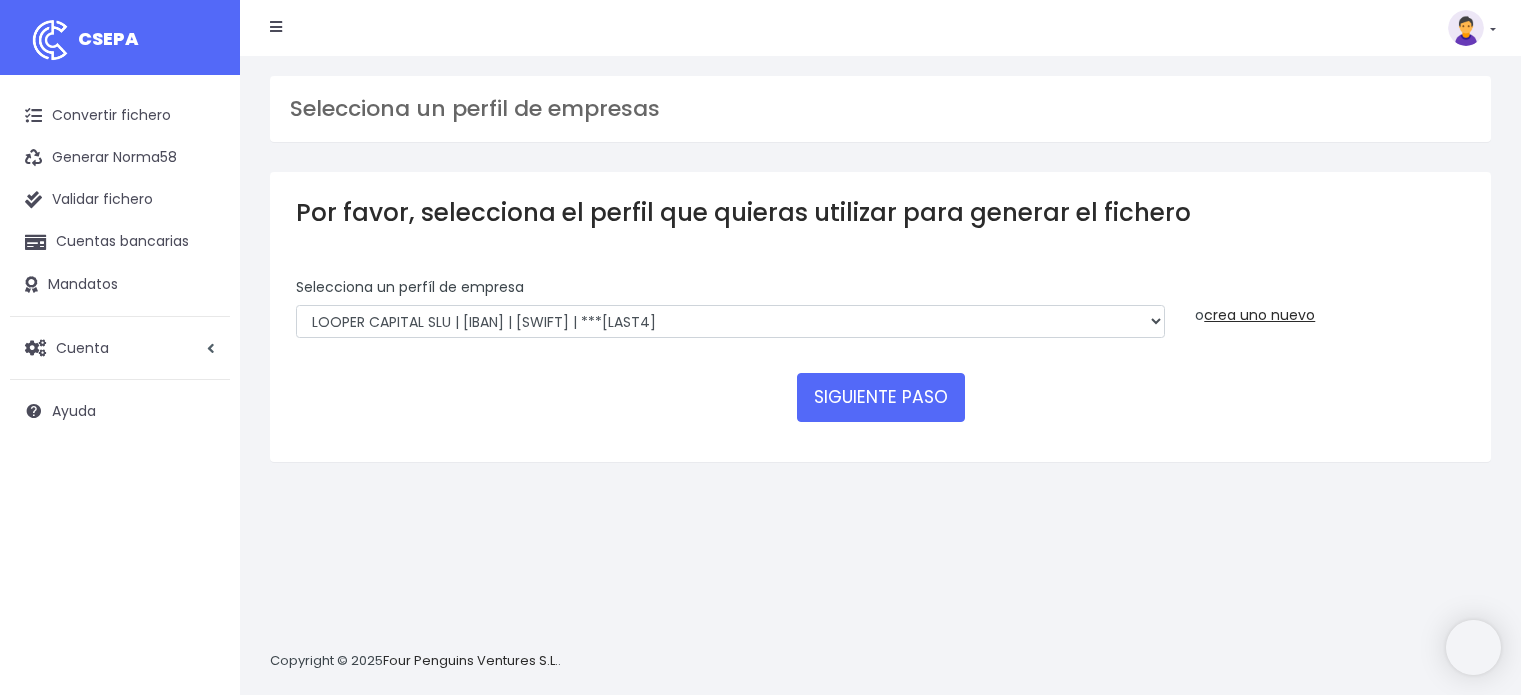 scroll, scrollTop: 0, scrollLeft: 0, axis: both 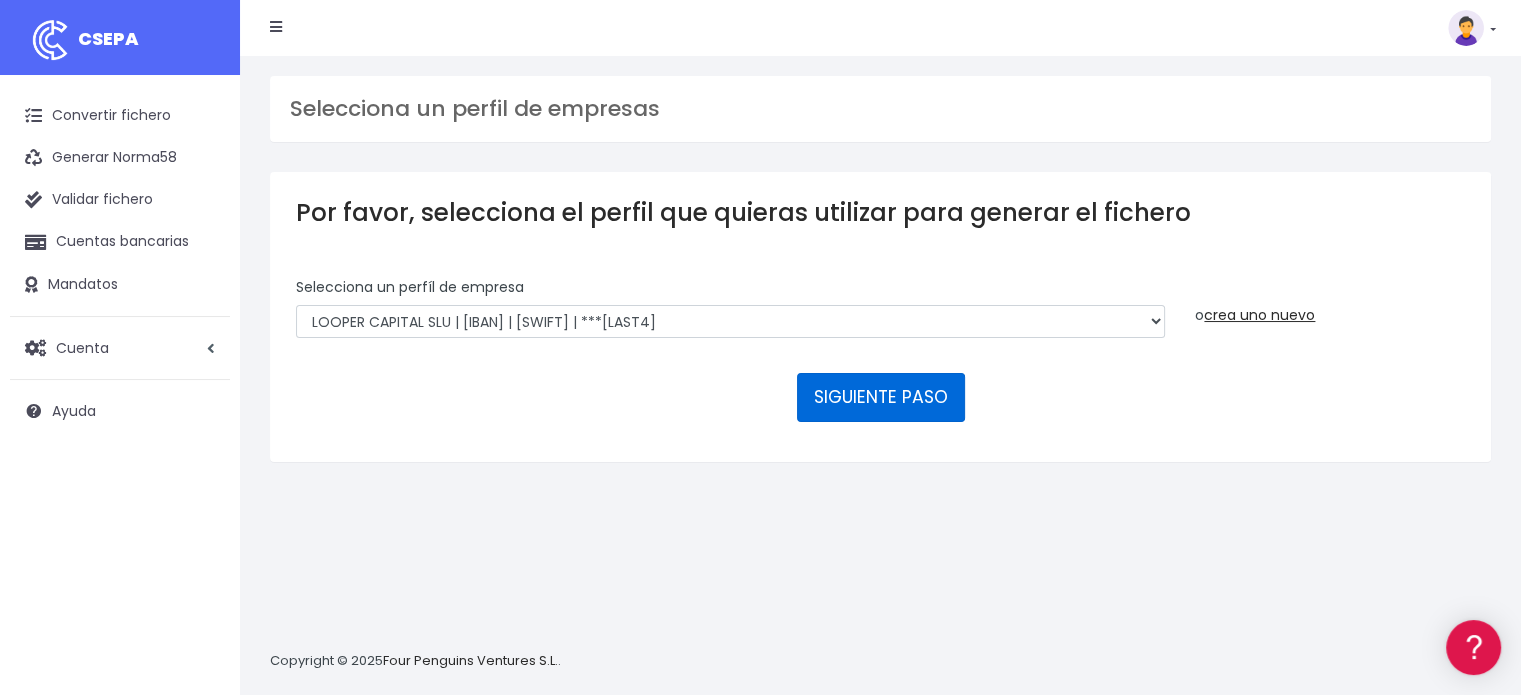 click on "SIGUIENTE PASO" at bounding box center [881, 397] 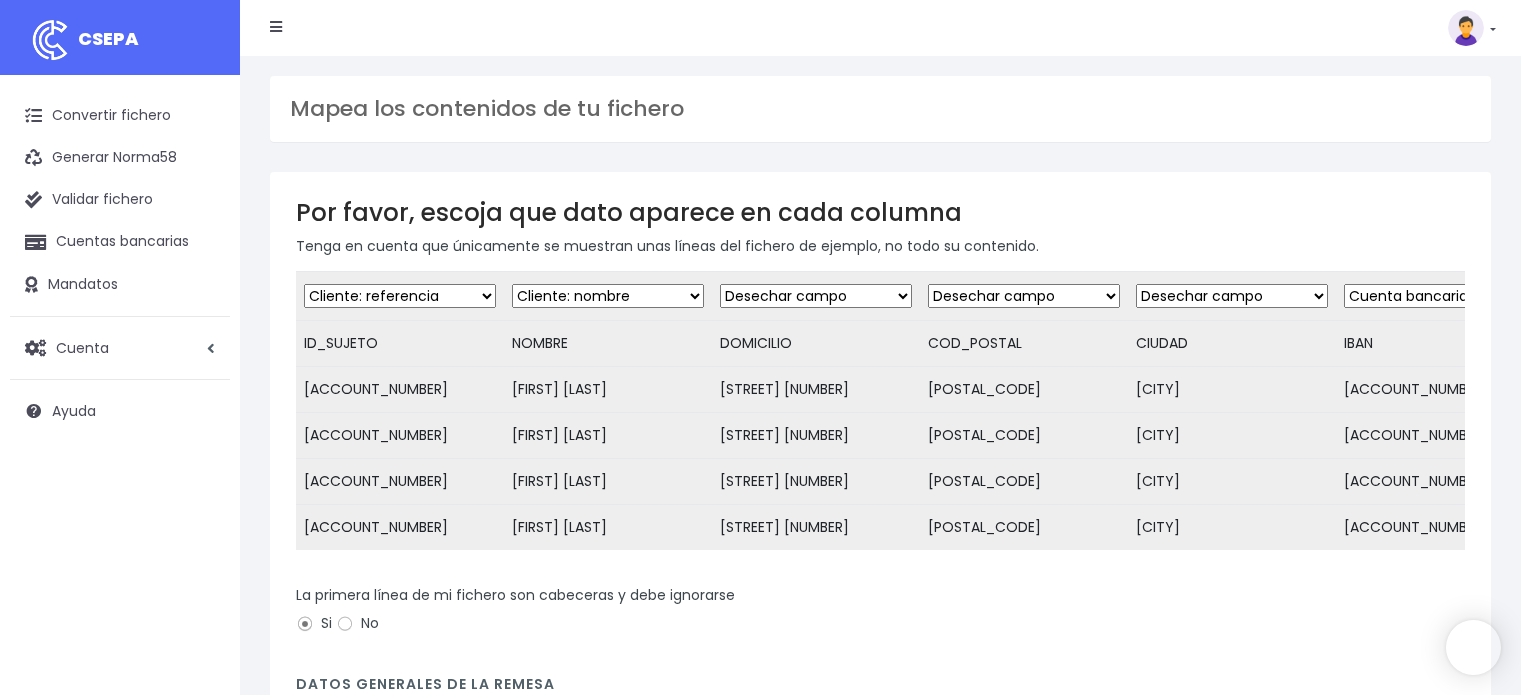 scroll, scrollTop: 0, scrollLeft: 0, axis: both 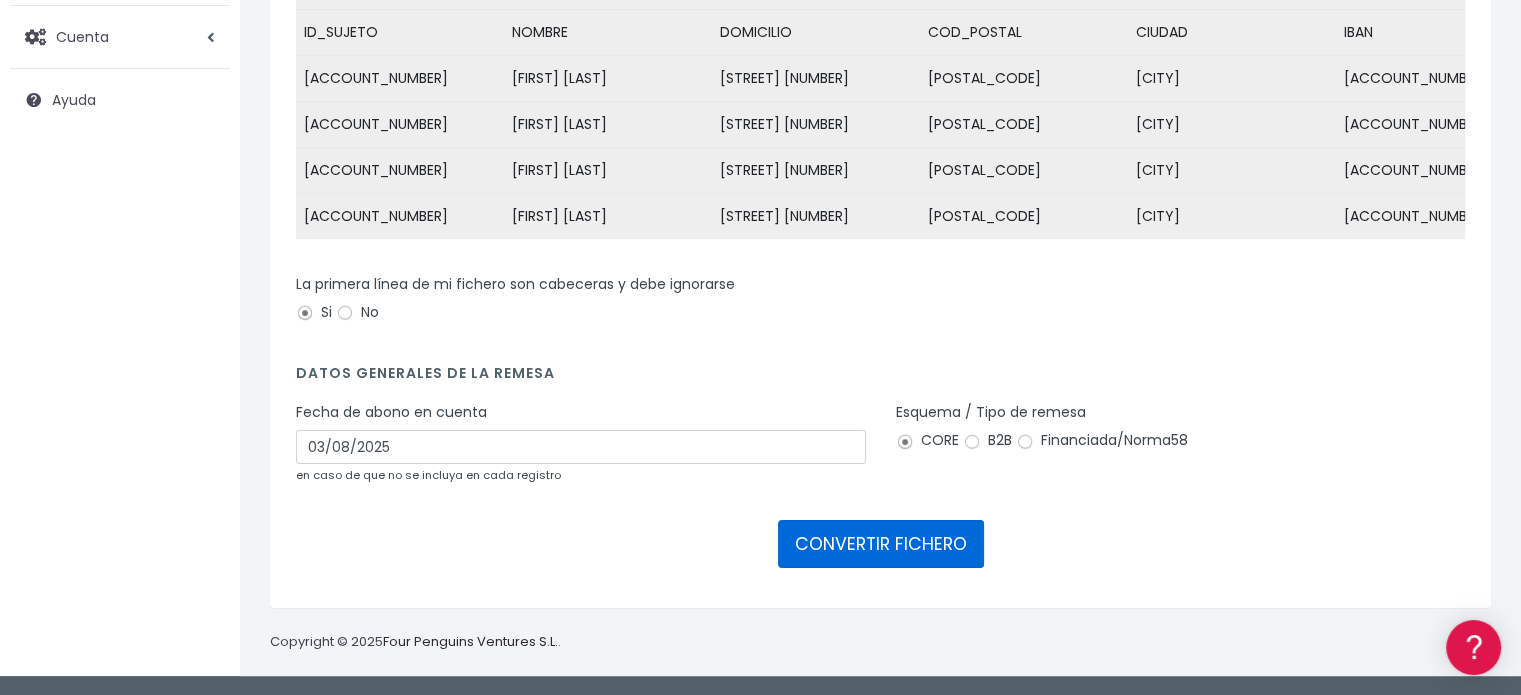 click on "CONVERTIR FICHERO" at bounding box center [881, 544] 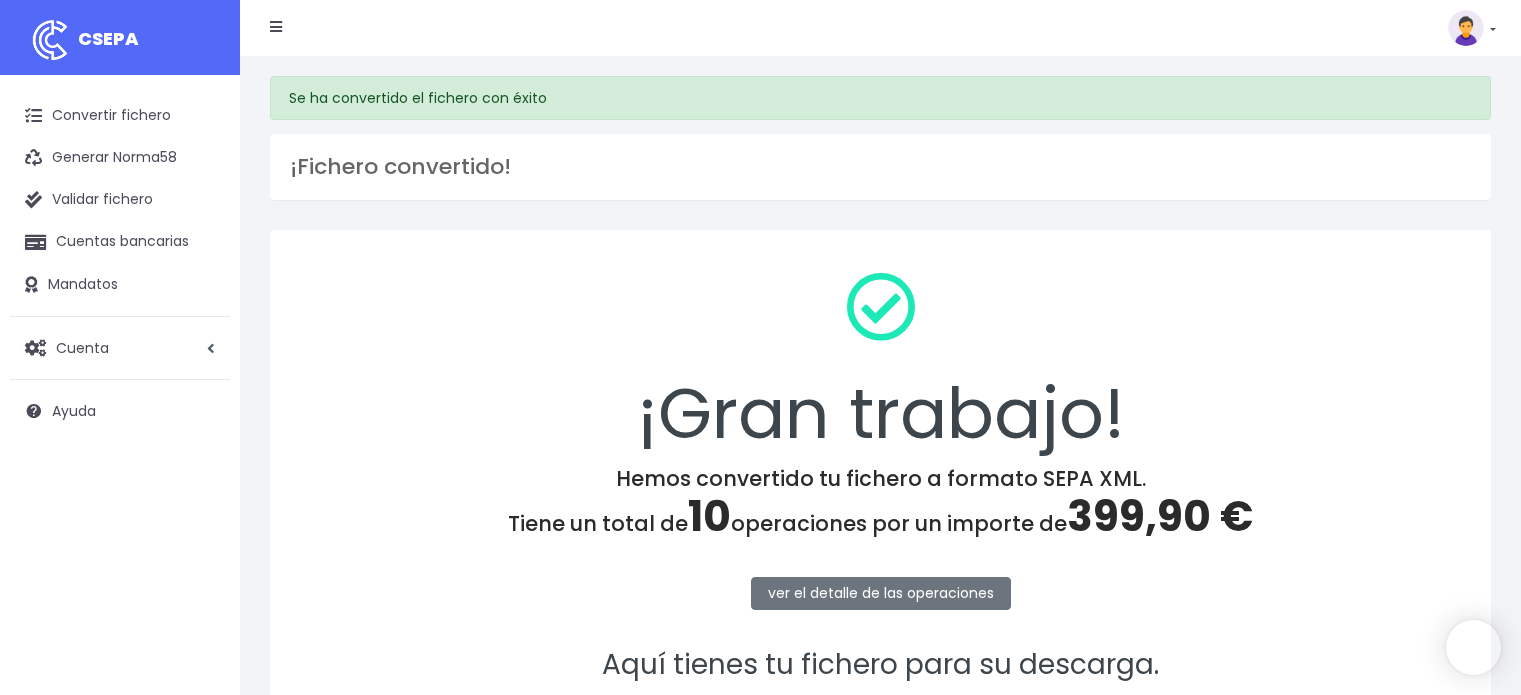 scroll, scrollTop: 0, scrollLeft: 0, axis: both 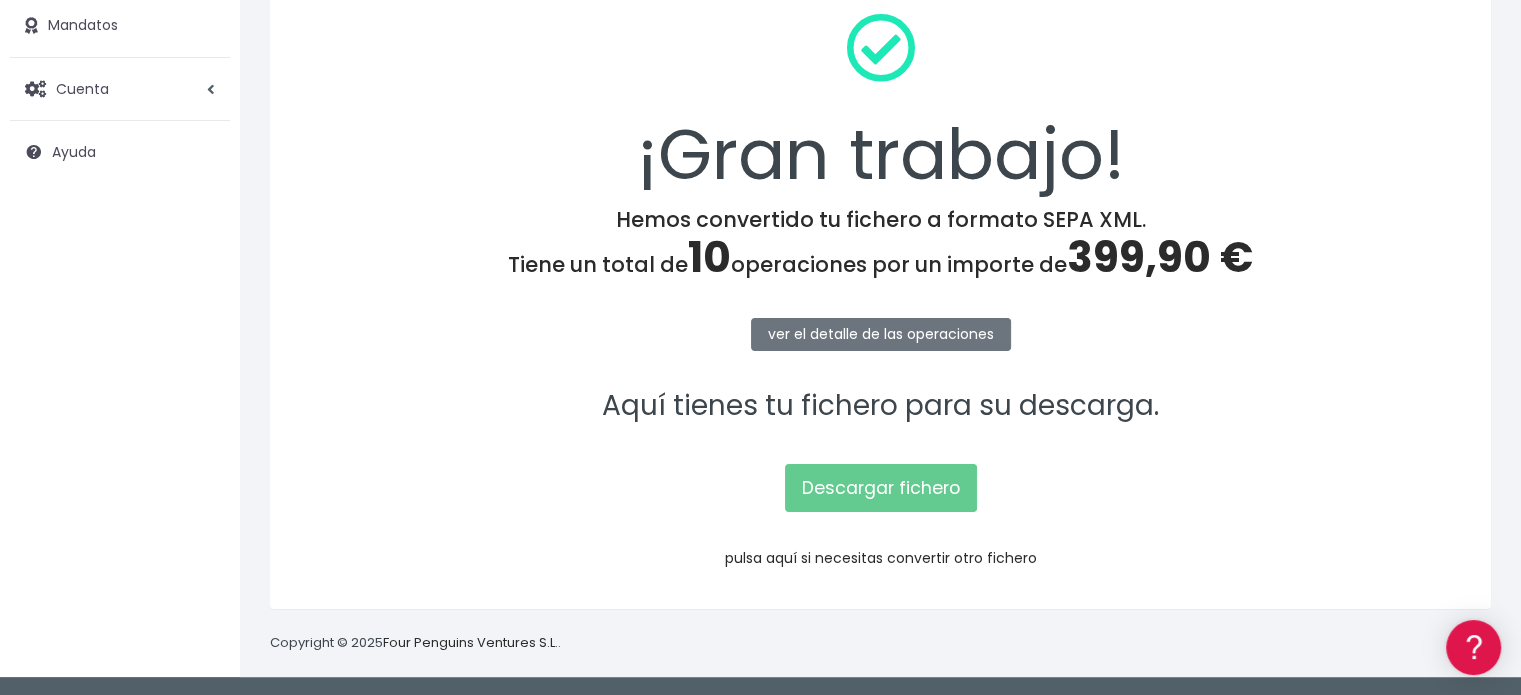 click on "pulsa aquí si necesitas convertir otro fichero" at bounding box center (881, 558) 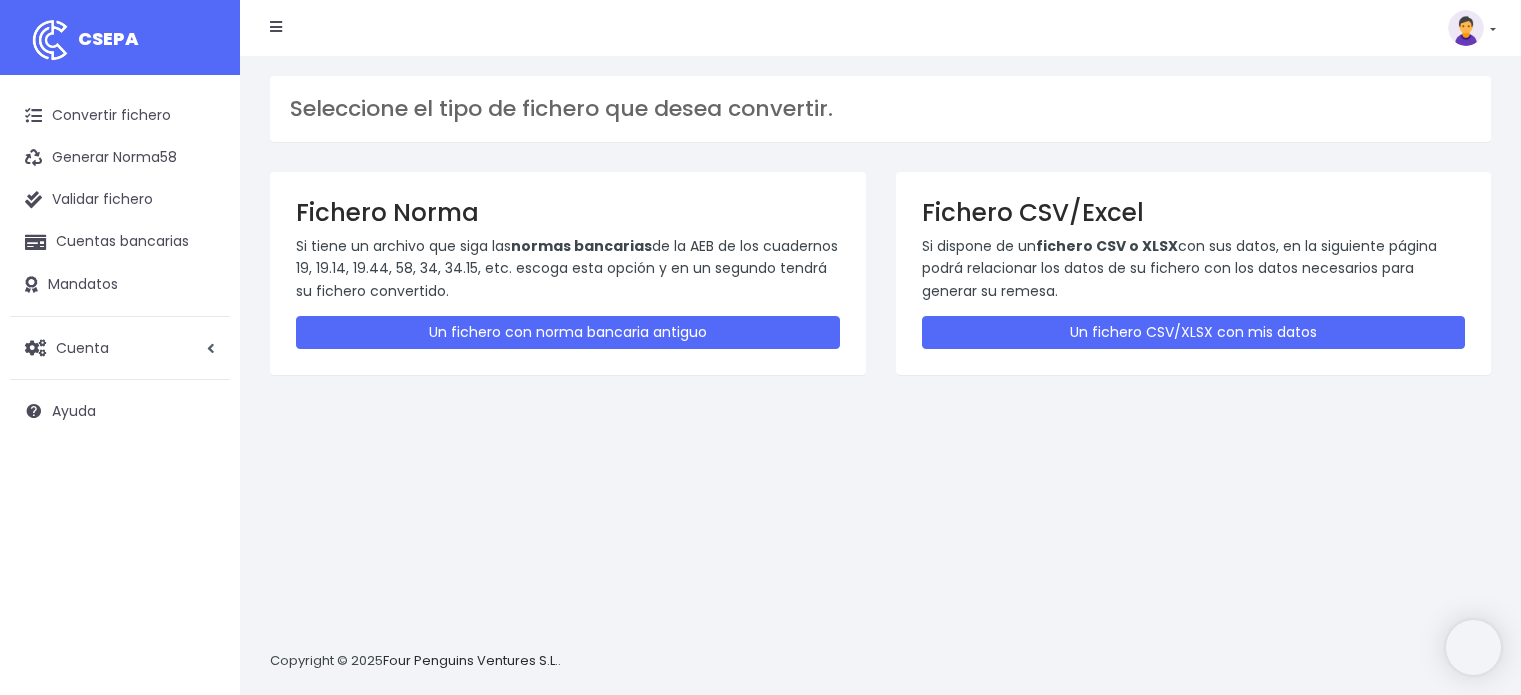 scroll, scrollTop: 0, scrollLeft: 0, axis: both 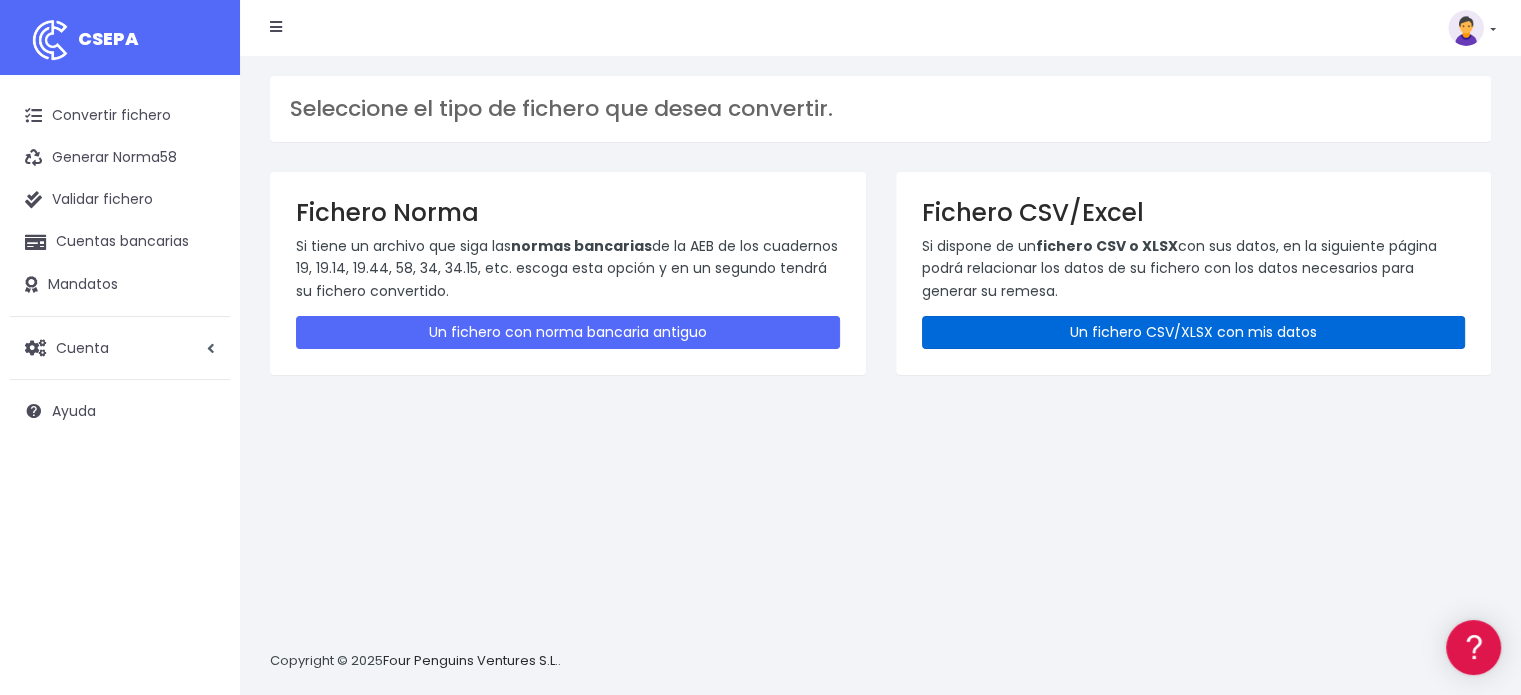 click on "Un fichero CSV/XLSX con mis datos" at bounding box center (1194, 332) 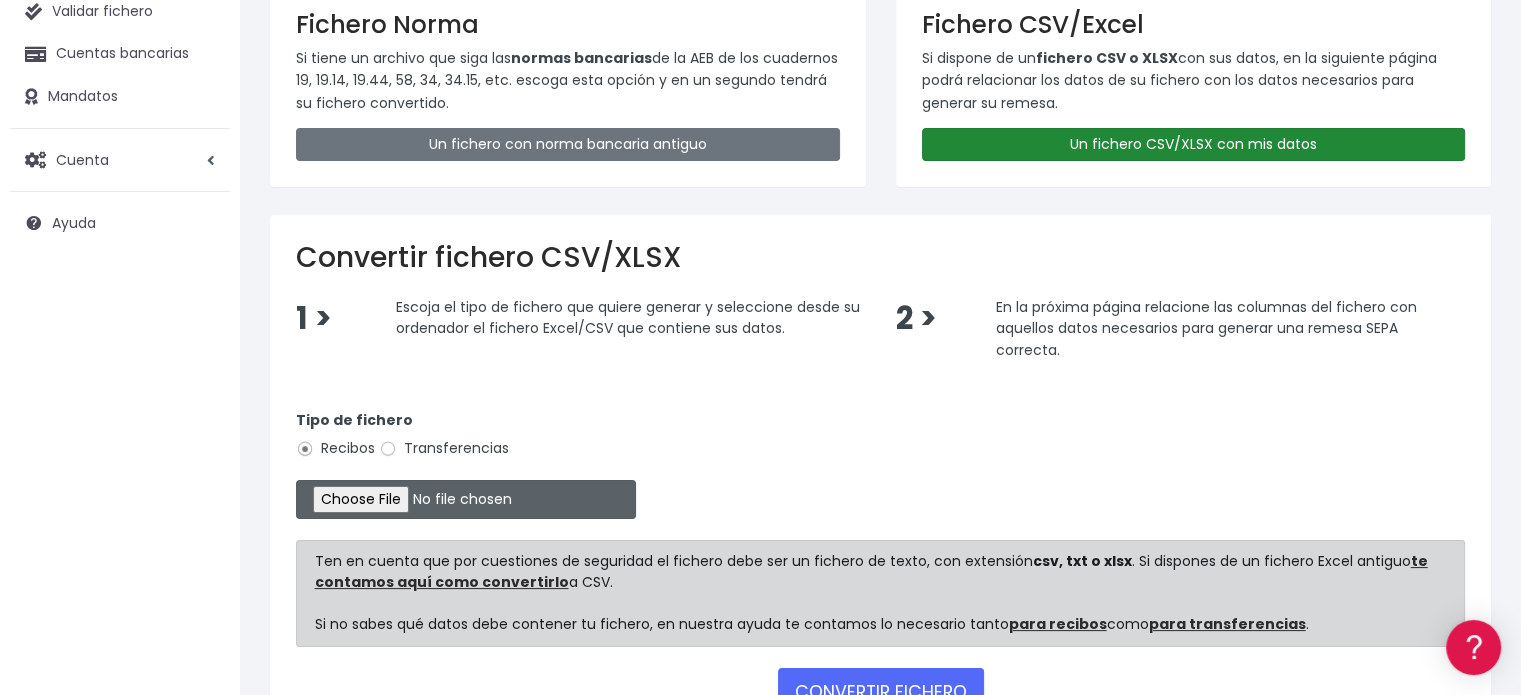 scroll, scrollTop: 200, scrollLeft: 0, axis: vertical 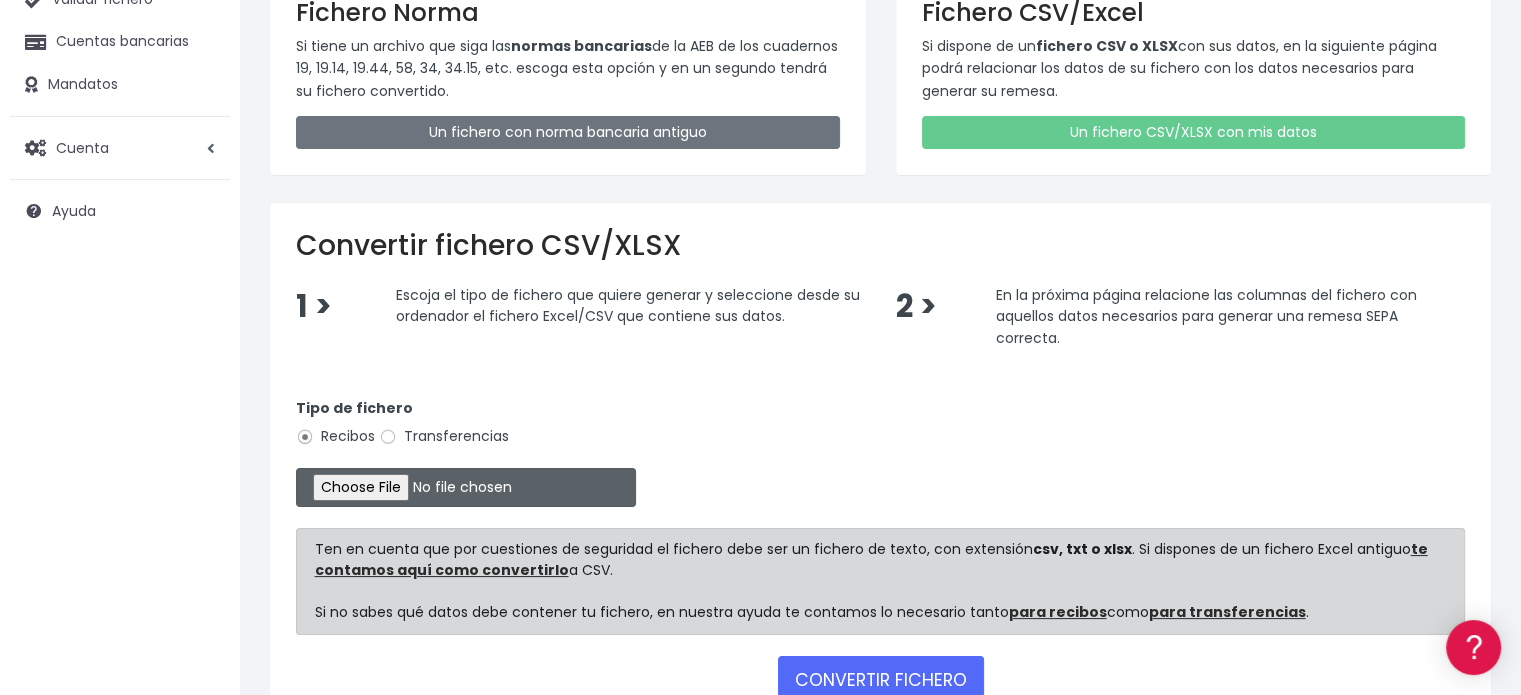 click at bounding box center (466, 487) 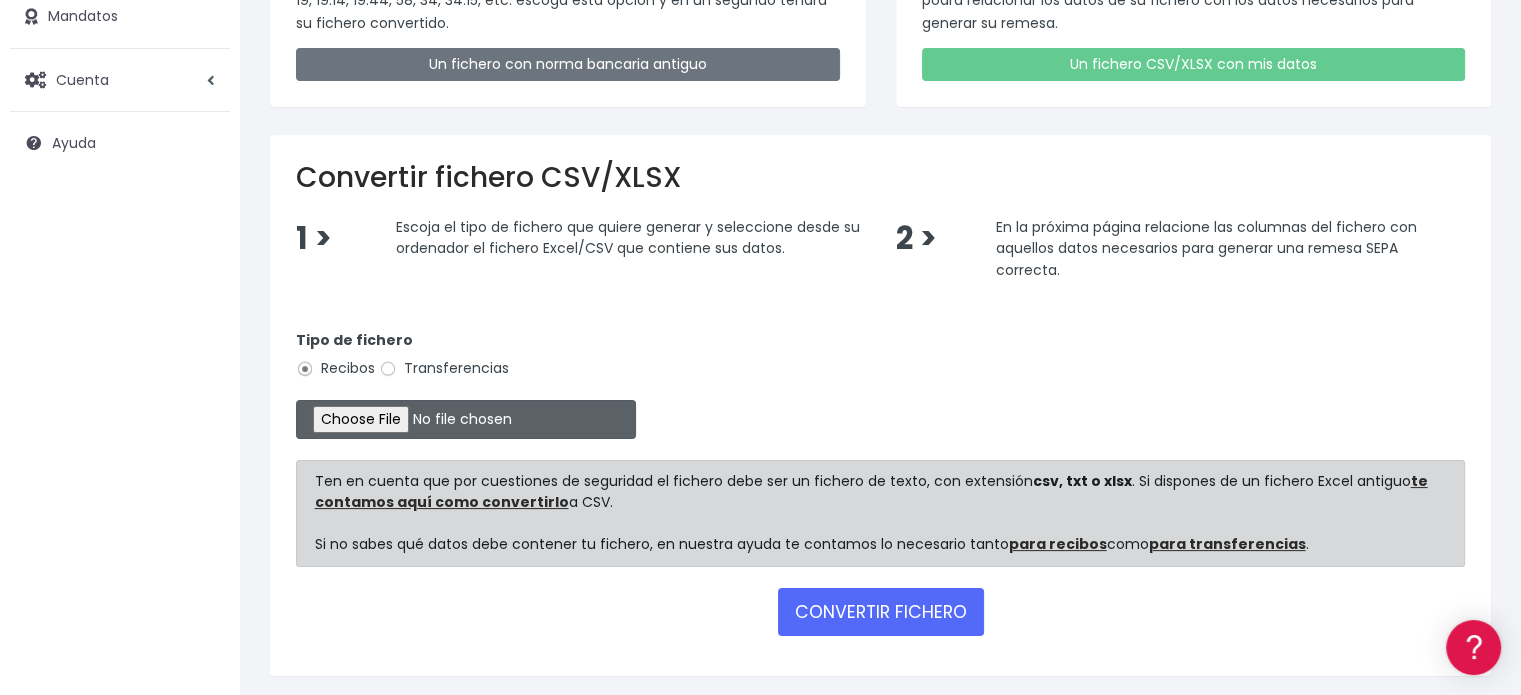 scroll, scrollTop: 332, scrollLeft: 0, axis: vertical 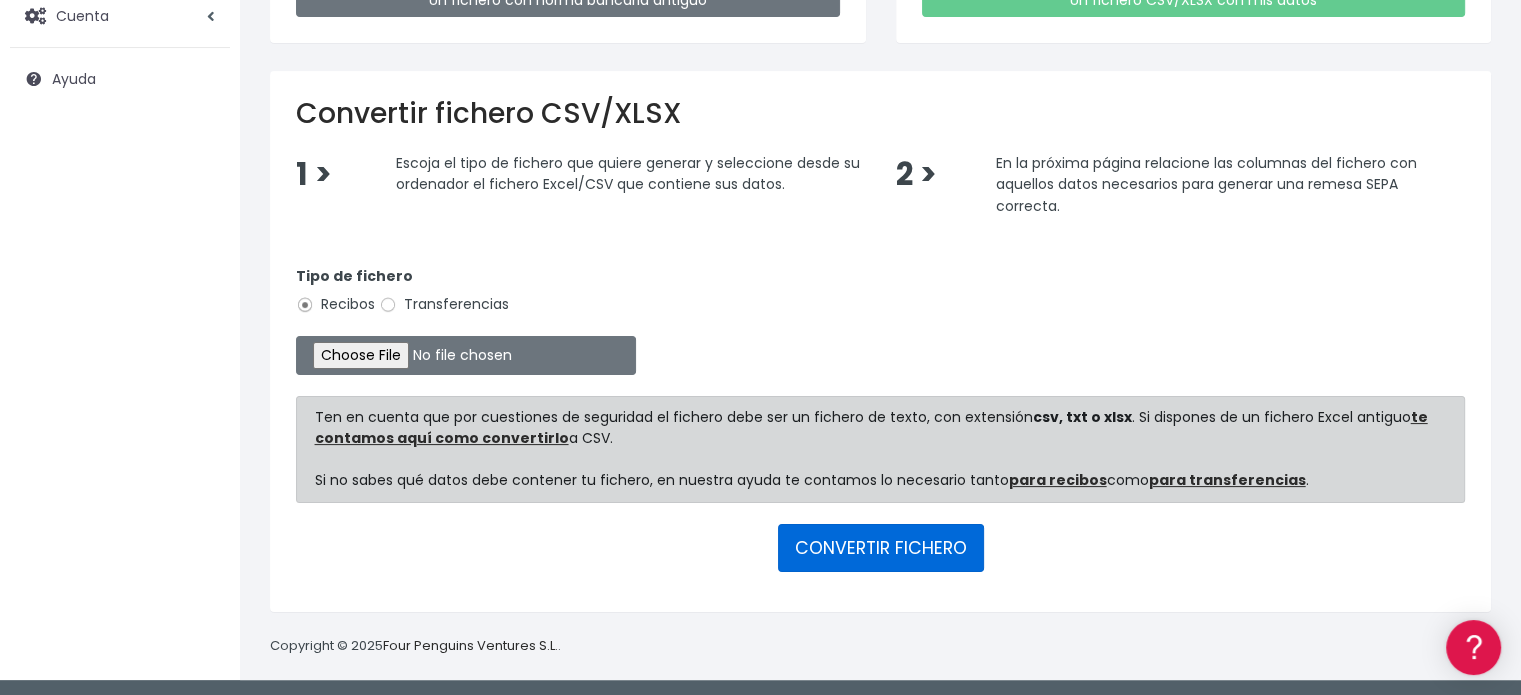 click on "CONVERTIR FICHERO" at bounding box center [881, 548] 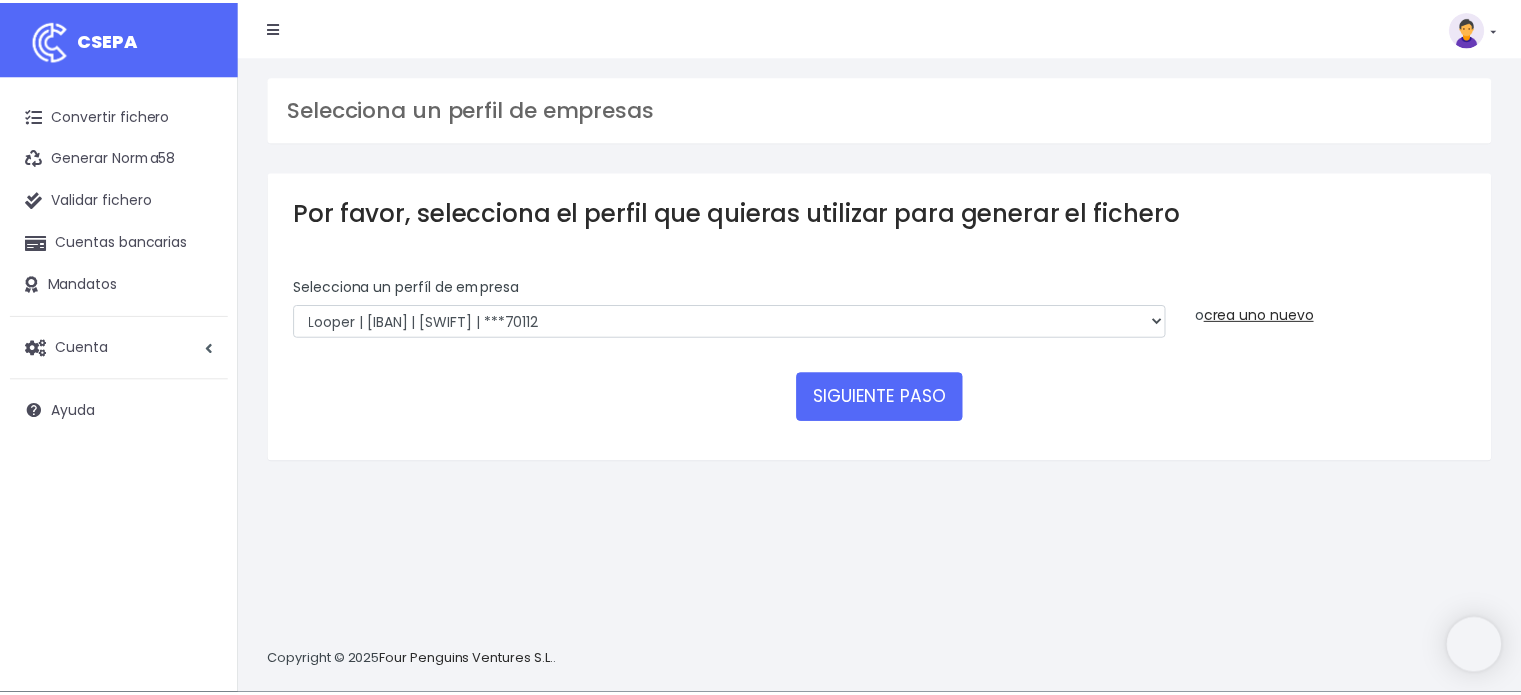 scroll, scrollTop: 0, scrollLeft: 0, axis: both 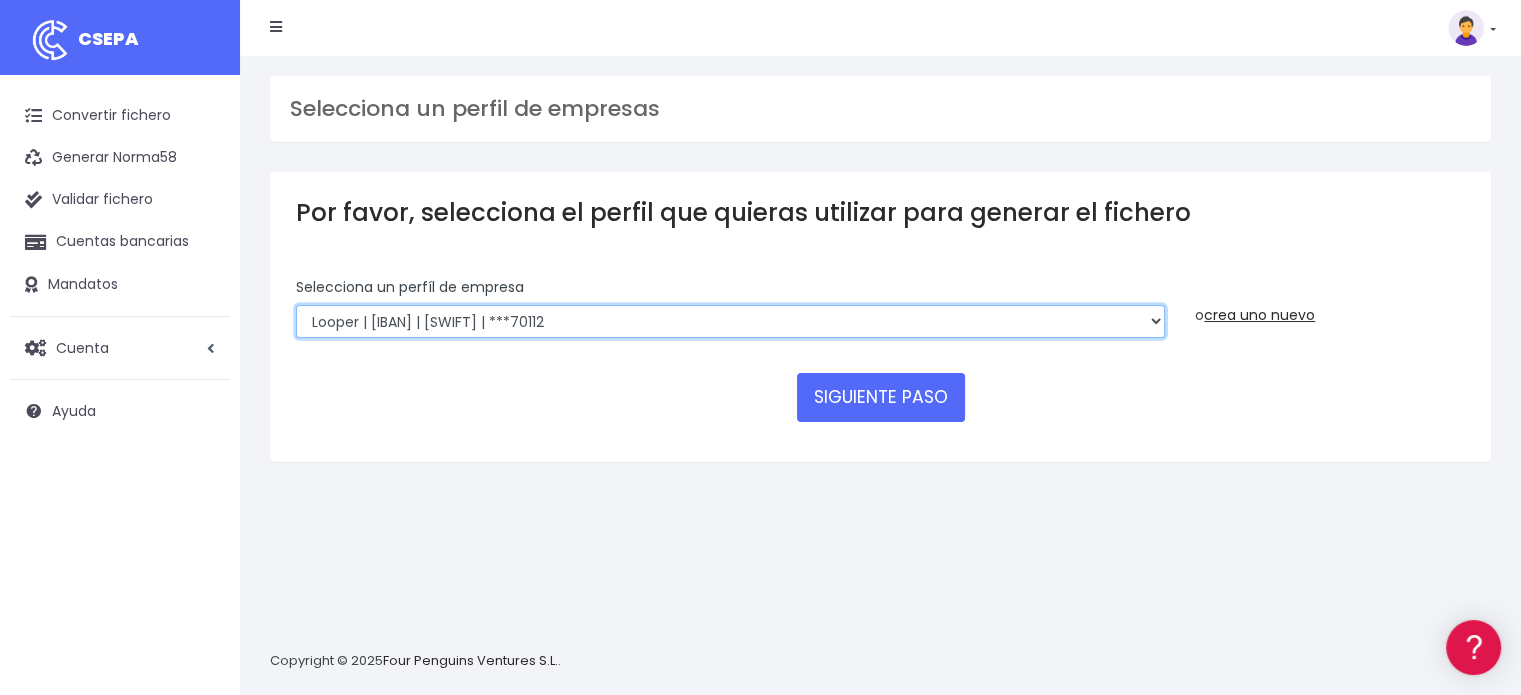 click on "Looper | ES16001B73946113 | CAHMESMMXXX | ***70112
Looper | ES16001B73946113 | BSABESBBXXX | ***71780
LOOPER CAPITAL SLU | ES16002B73946113 | CAIXESBBXXX | ***46903
Looper Capital SLU | ES16001B73946113 | BKBKESMMXXX | ***83486
Looper | ES16001B73946113 | INGDESMMXXX | ***36078" at bounding box center [730, 322] 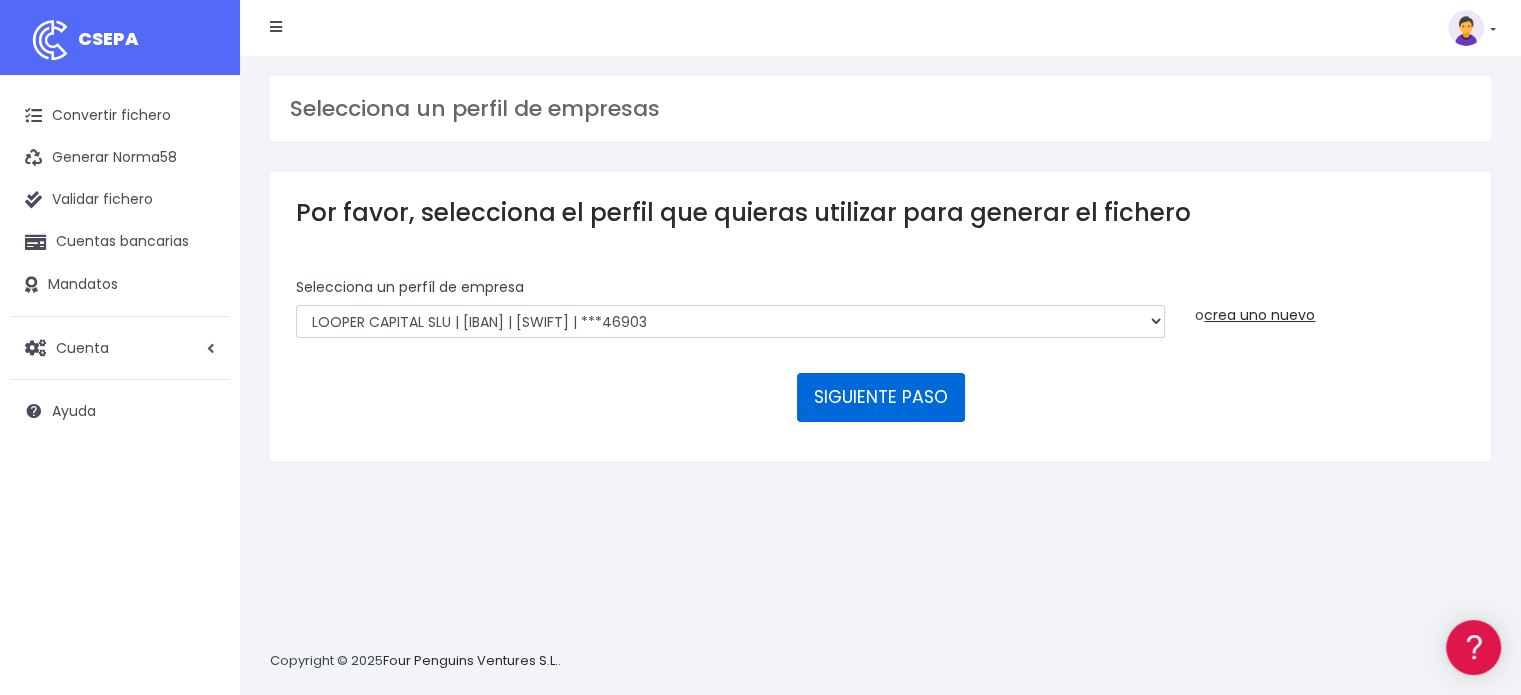 click on "SIGUIENTE PASO" at bounding box center (881, 397) 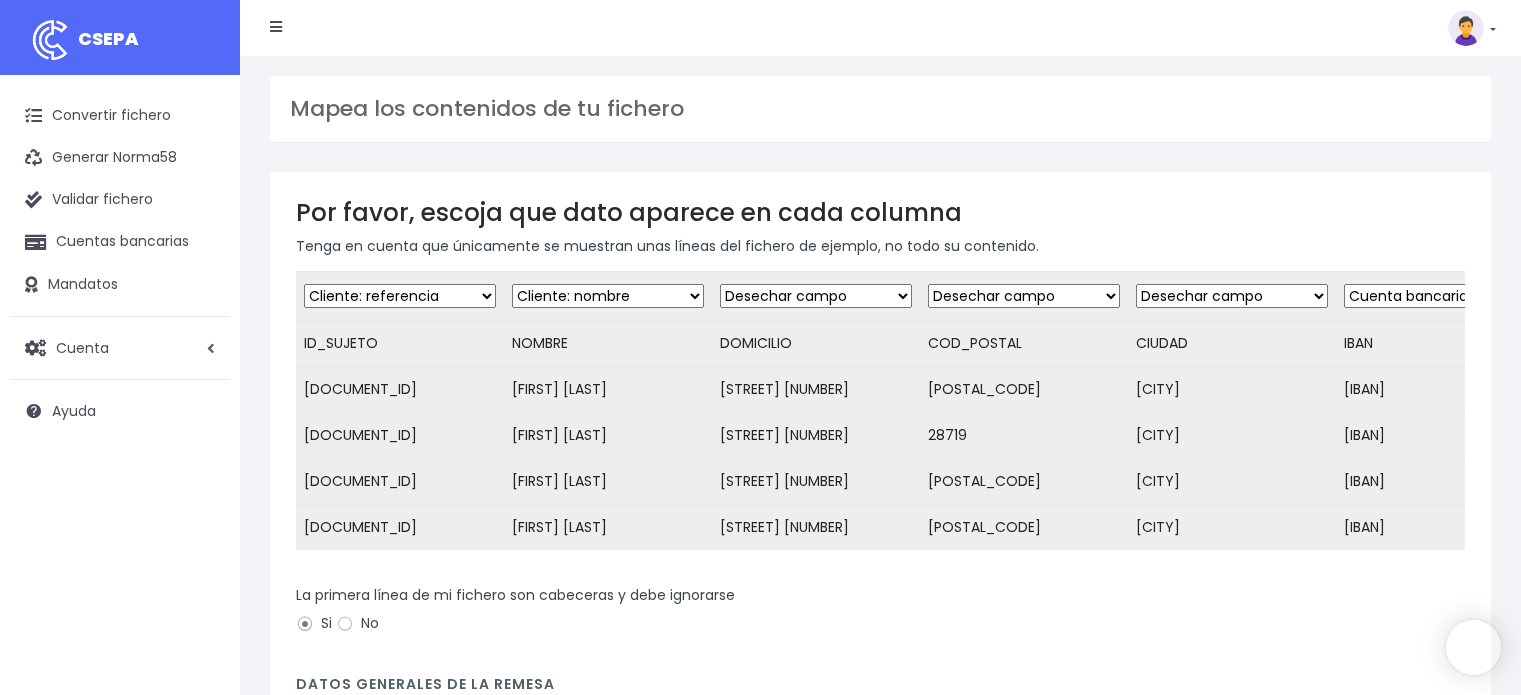 scroll, scrollTop: 0, scrollLeft: 0, axis: both 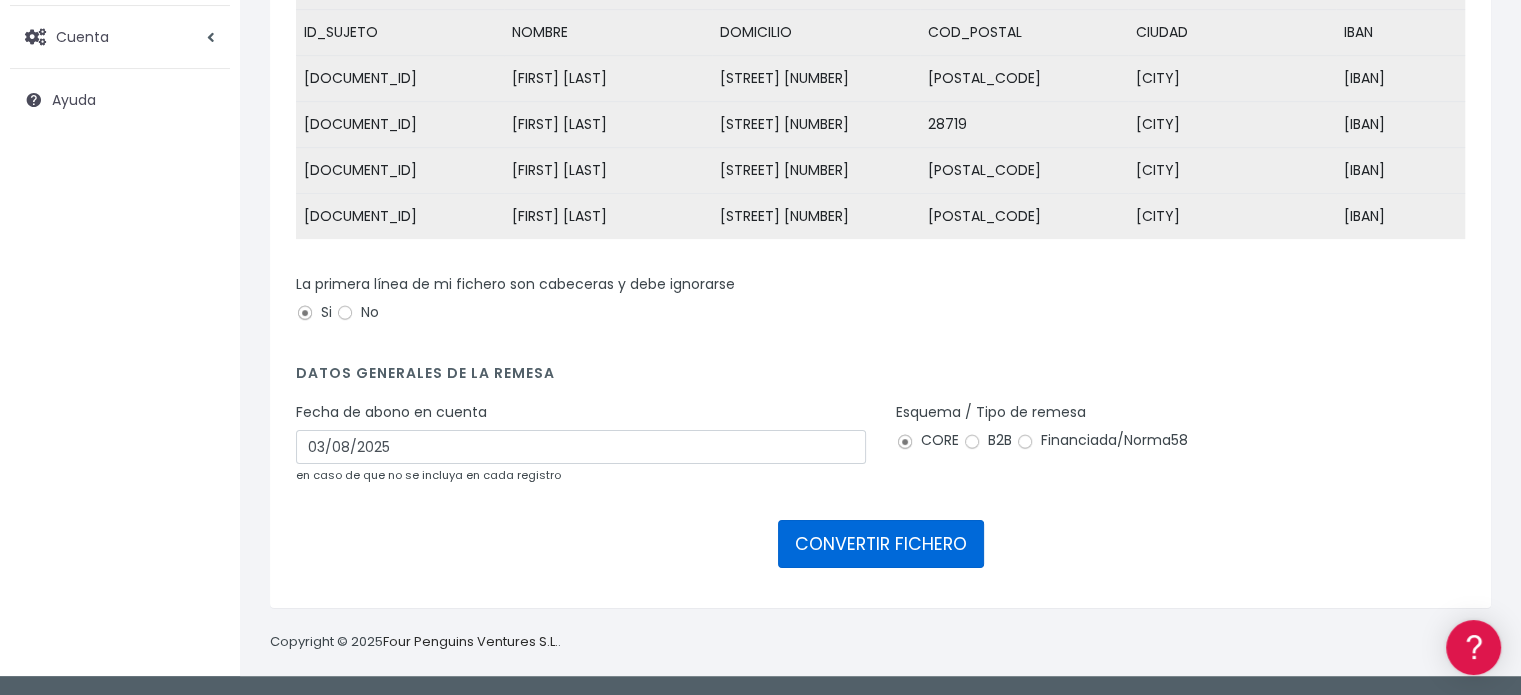 click on "CONVERTIR FICHERO" at bounding box center [881, 544] 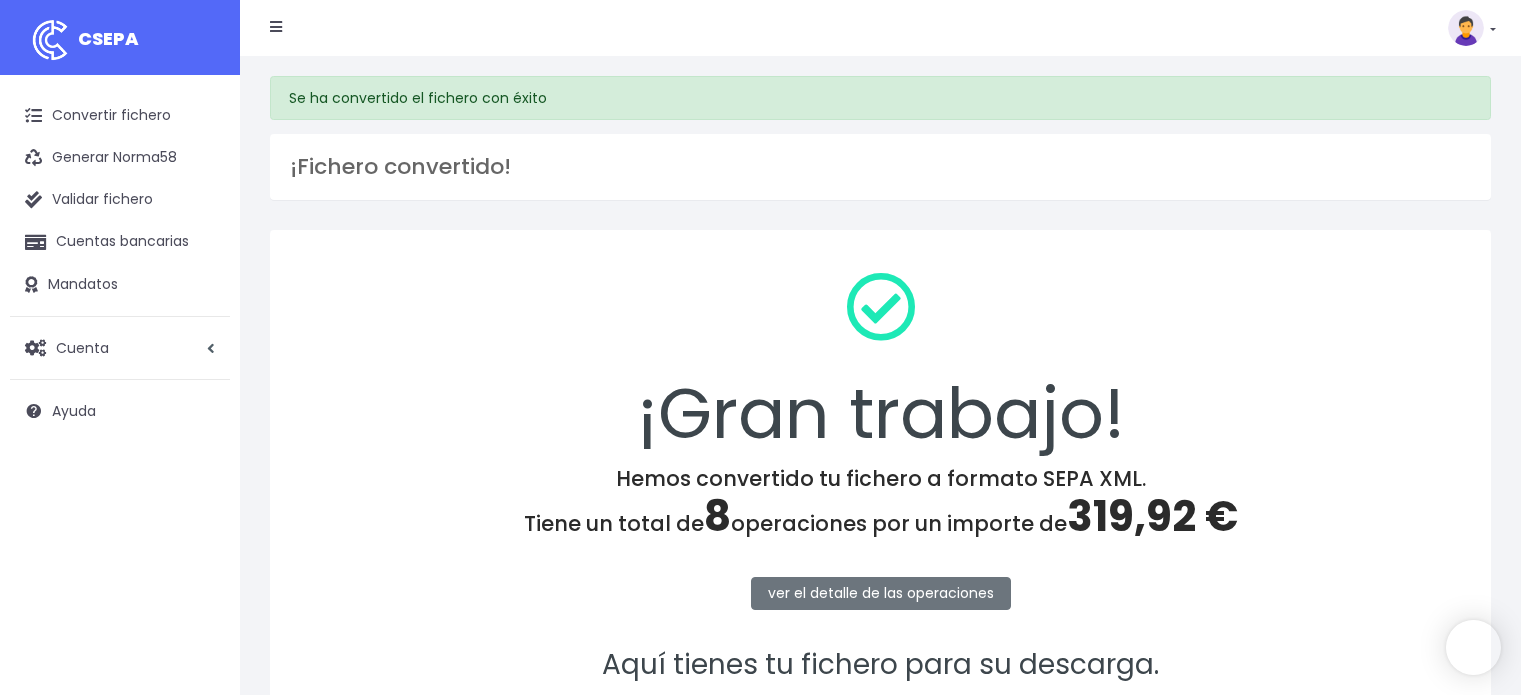 scroll, scrollTop: 0, scrollLeft: 0, axis: both 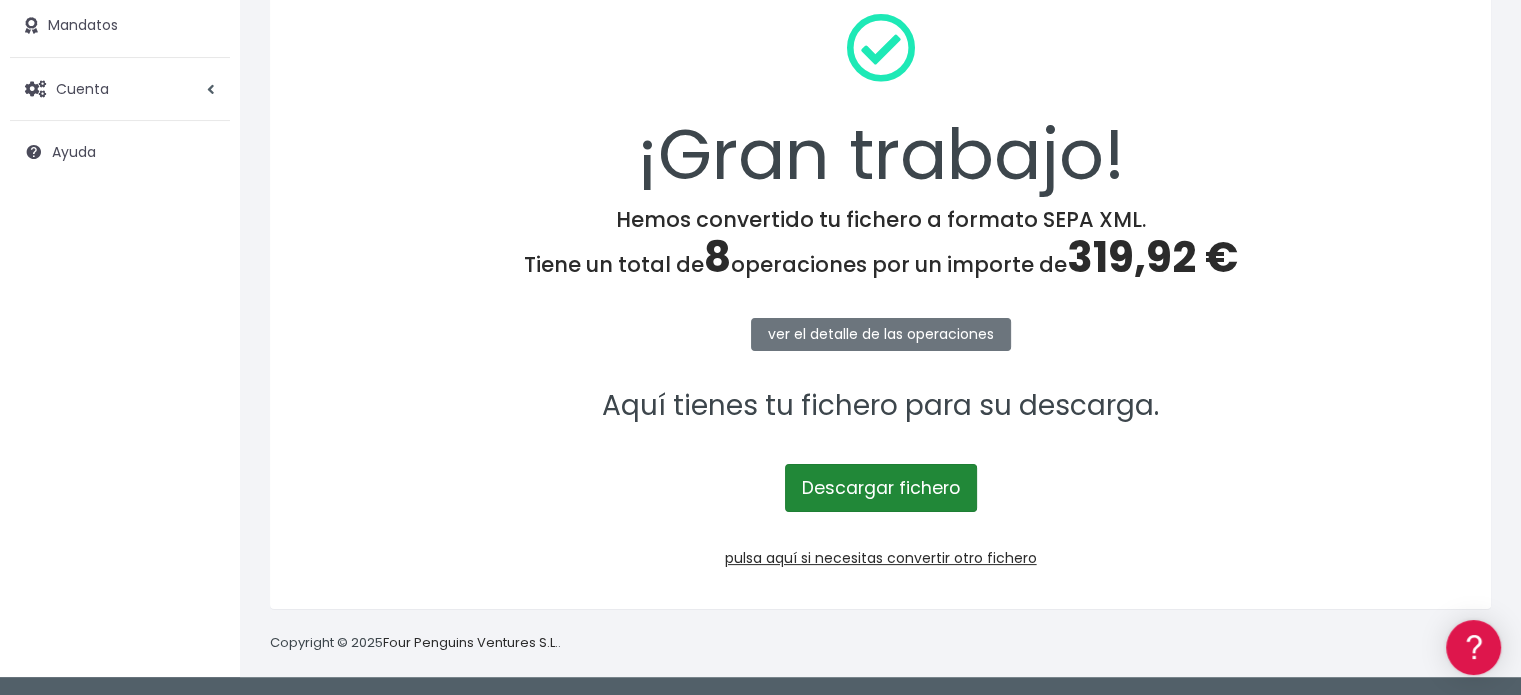 click on "Descargar fichero" at bounding box center (881, 488) 